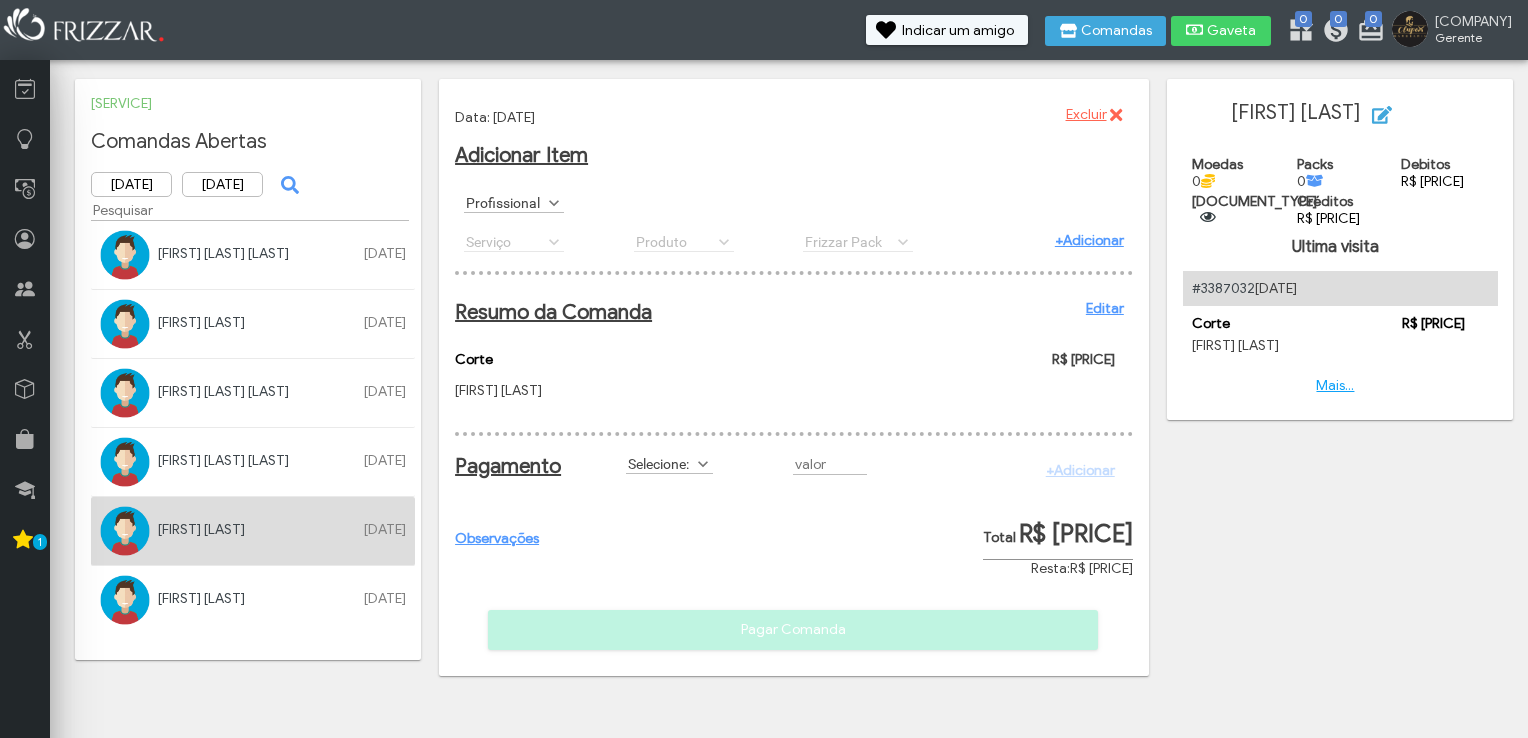 scroll, scrollTop: 0, scrollLeft: 0, axis: both 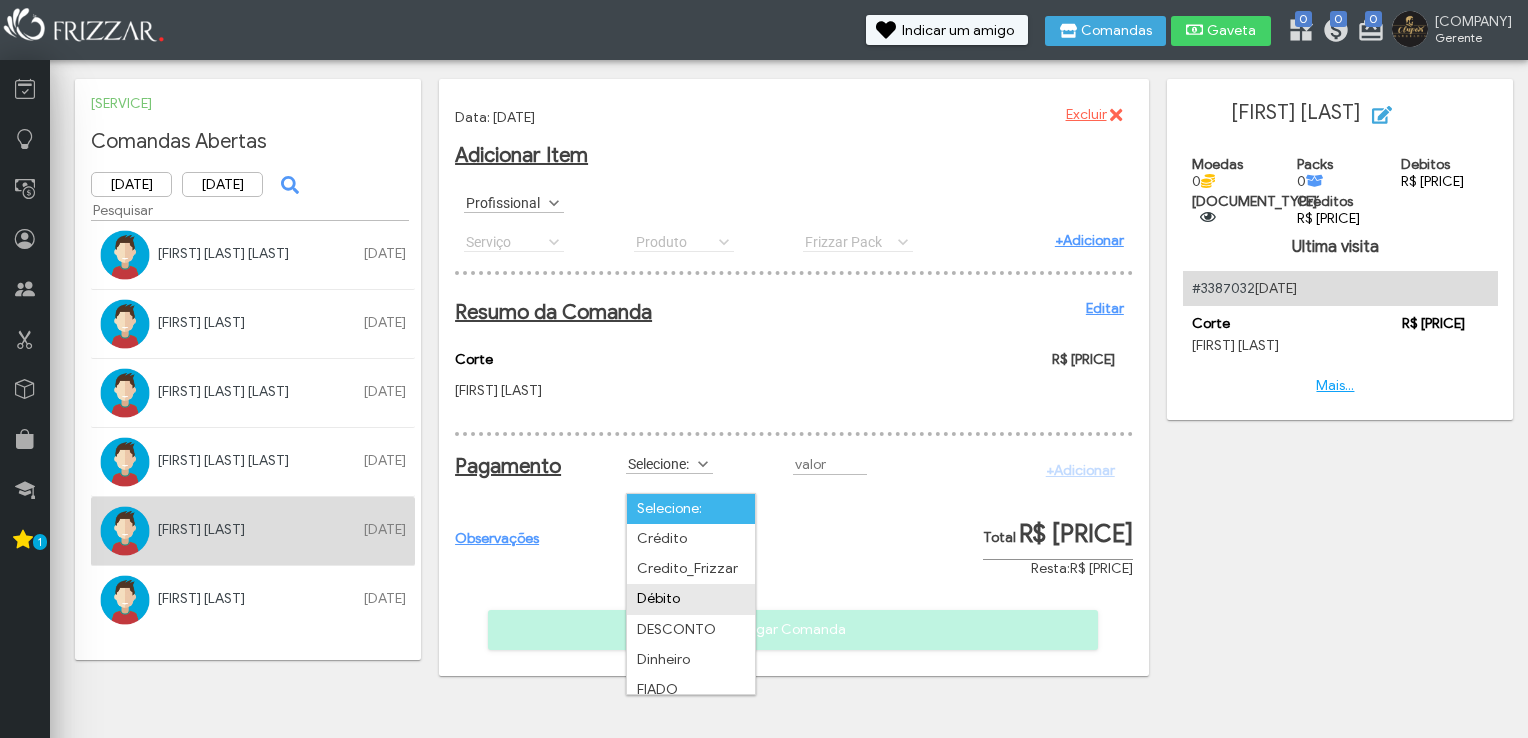 click on "Débito" at bounding box center [691, 599] 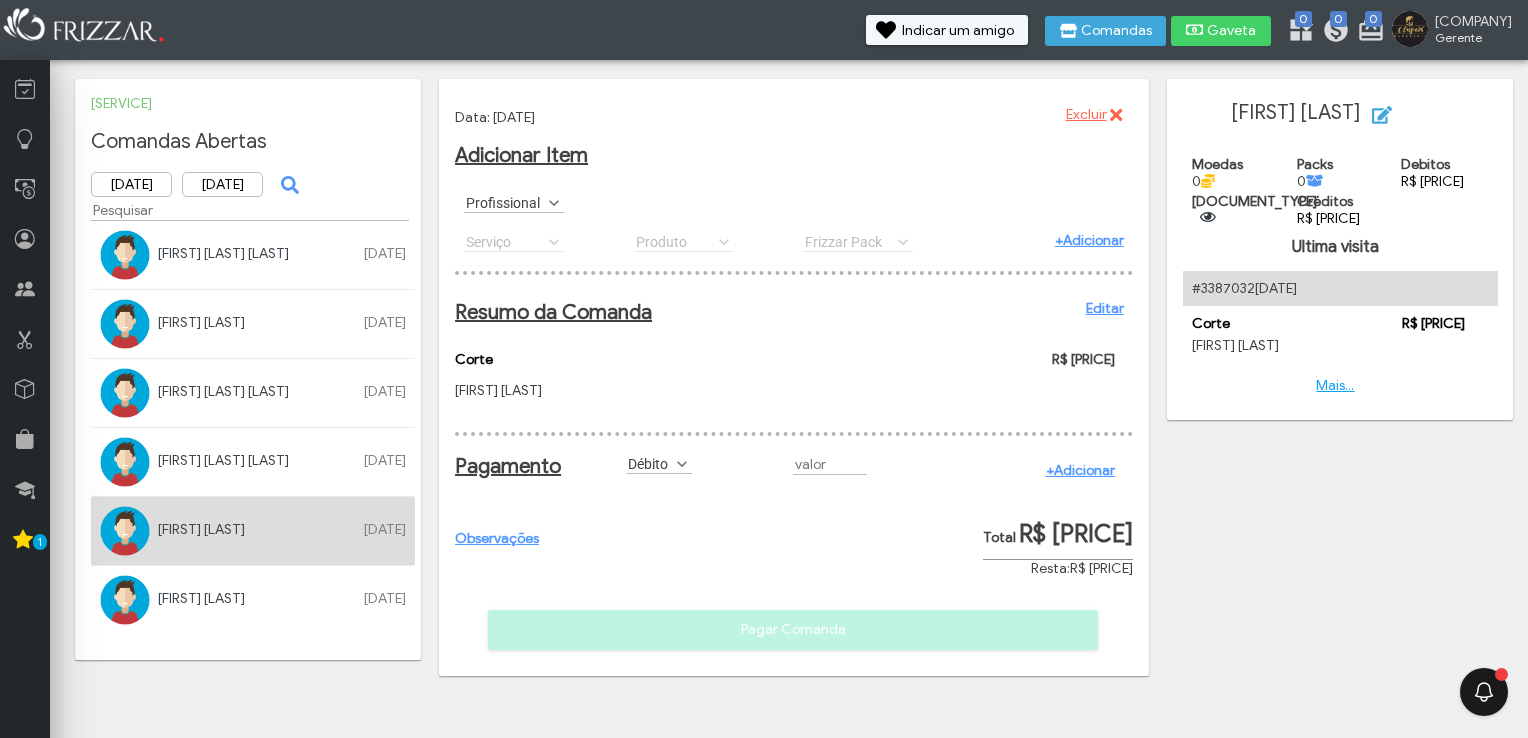 click on "+Adicionar" at bounding box center [1080, 470] 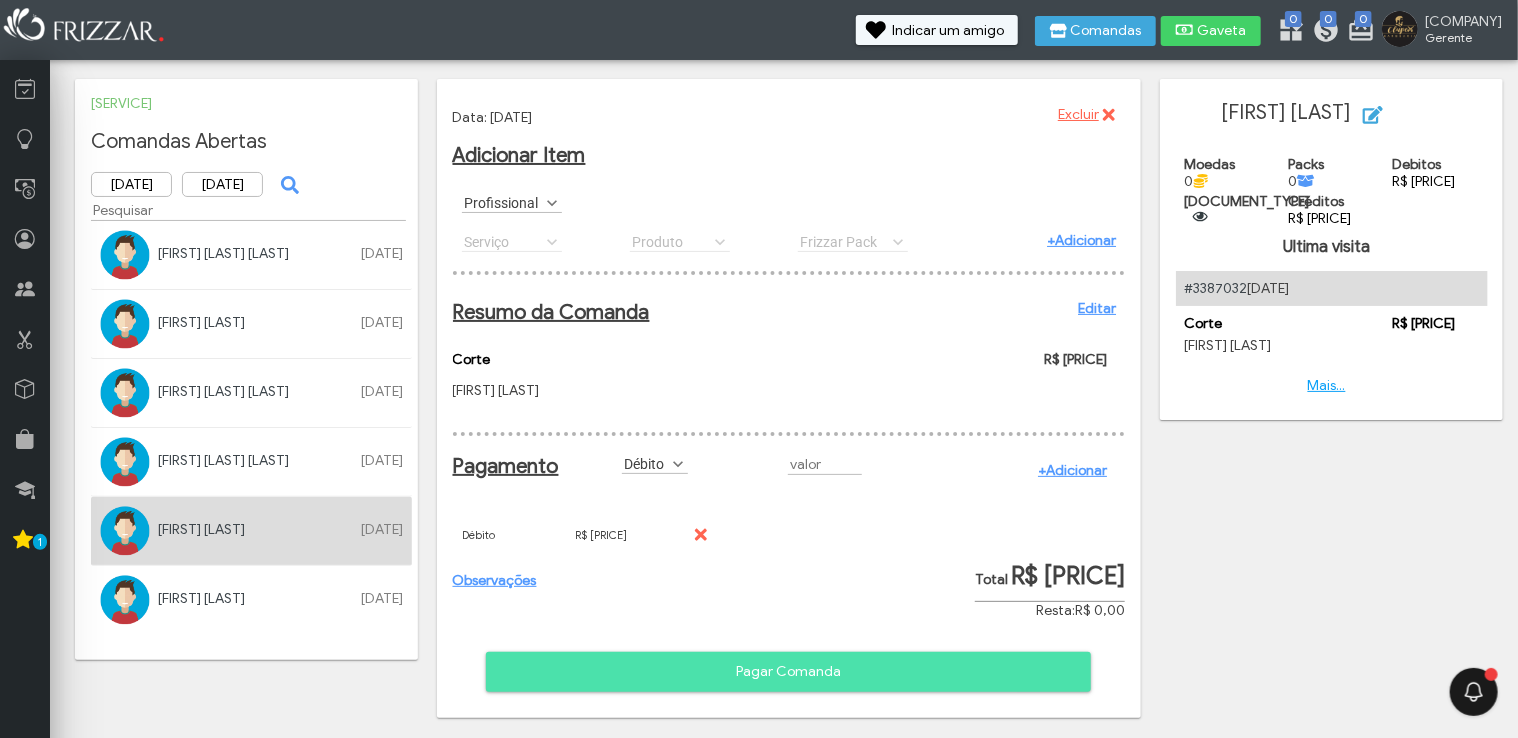 click on "Pagar Comanda" at bounding box center [789, 672] 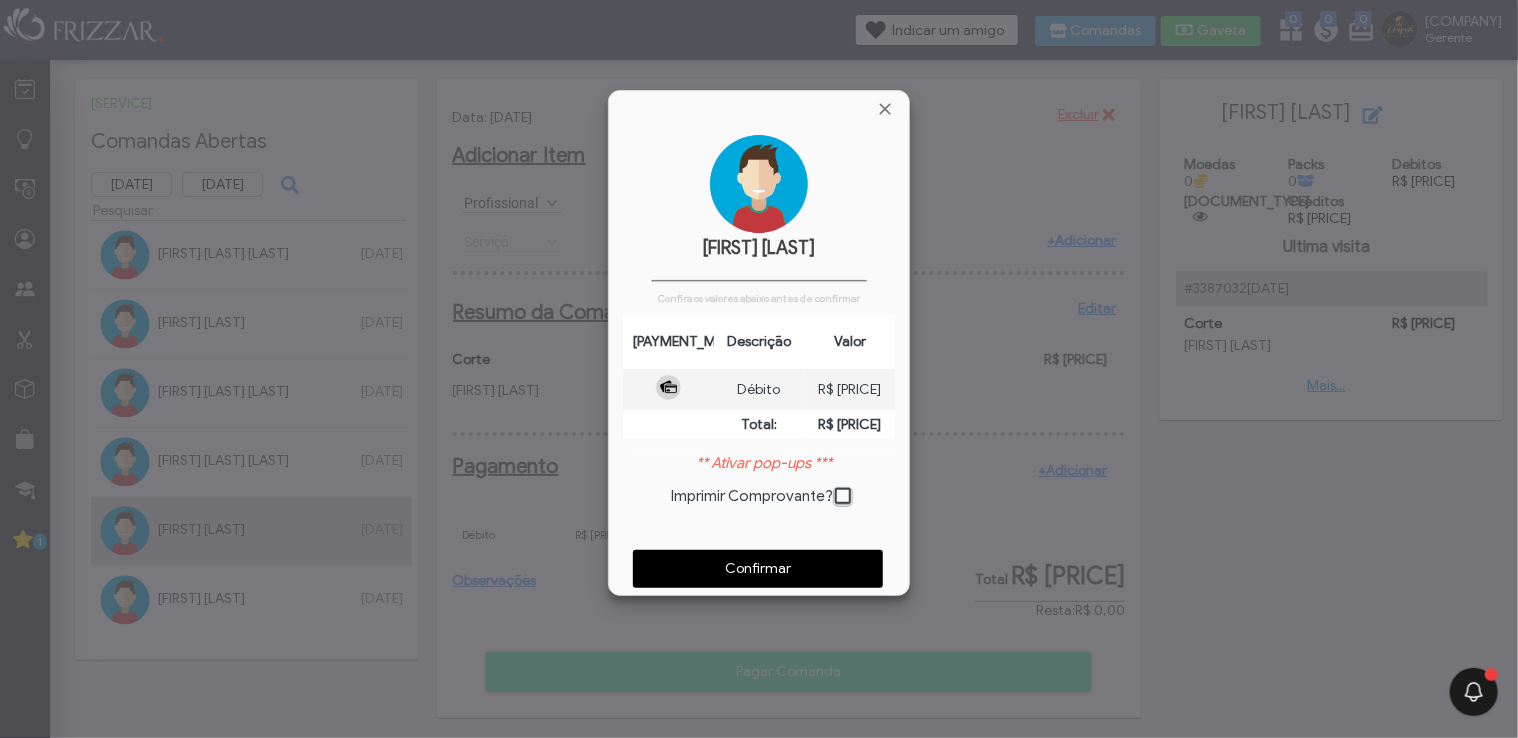 scroll, scrollTop: 9, scrollLeft: 10, axis: both 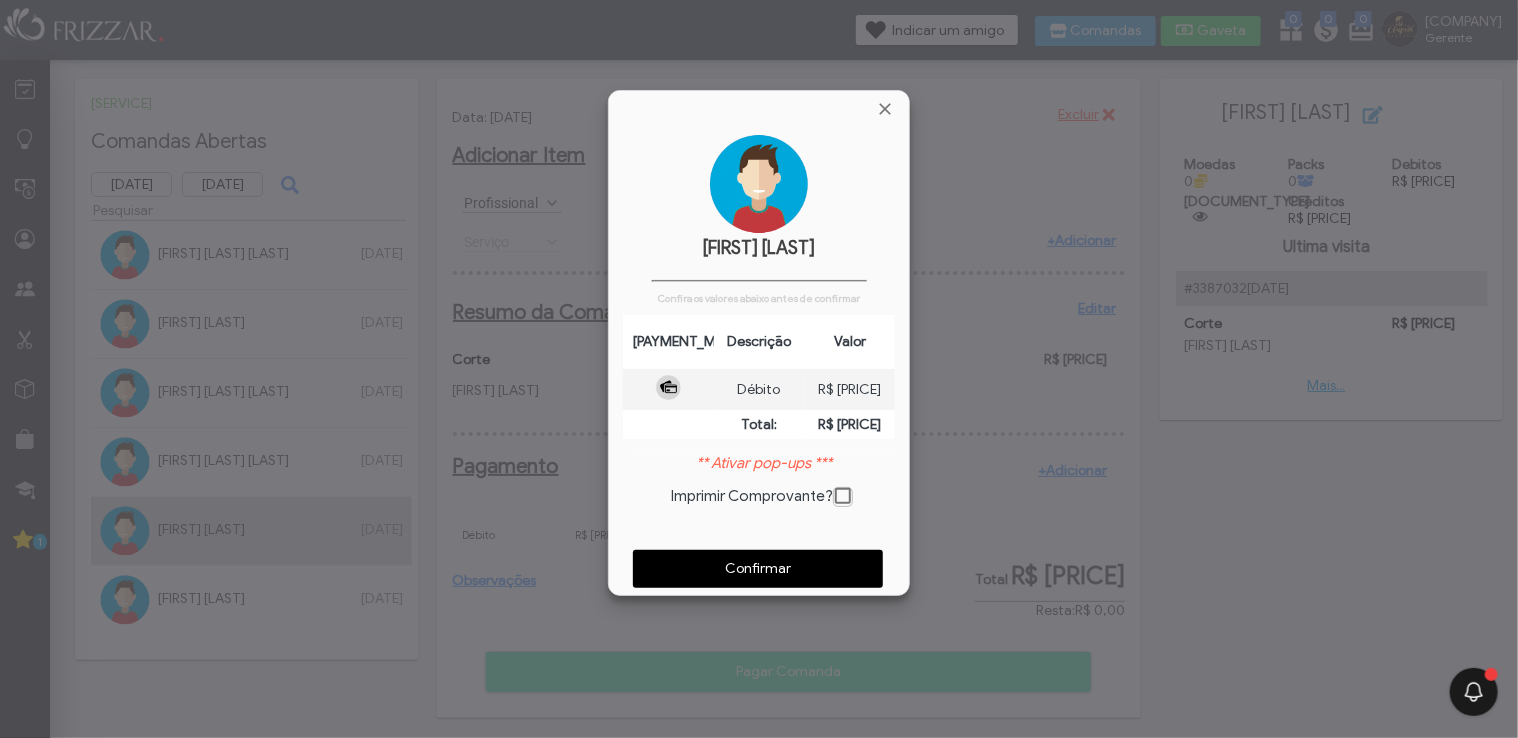 click on "Confirmar" at bounding box center [758, 569] 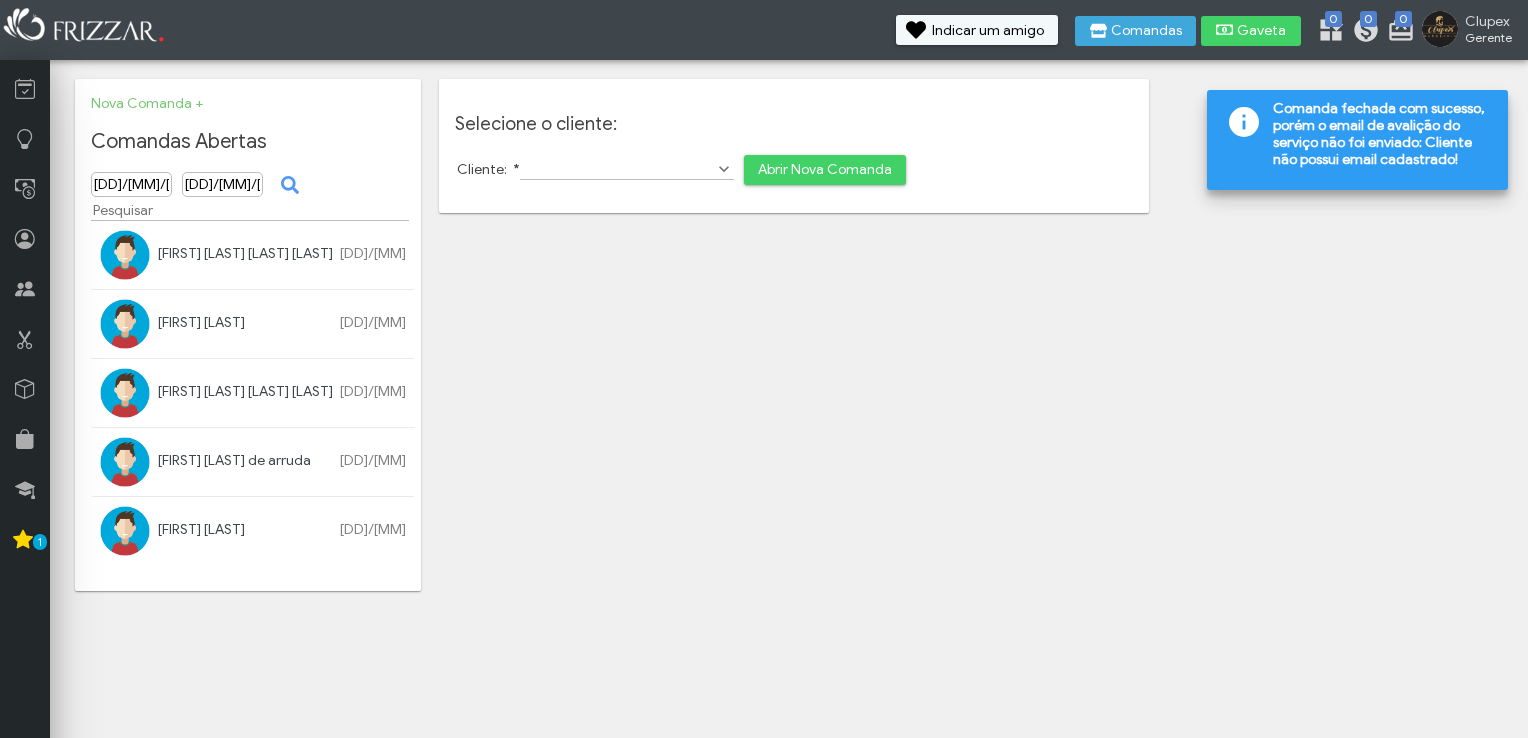 scroll, scrollTop: 0, scrollLeft: 0, axis: both 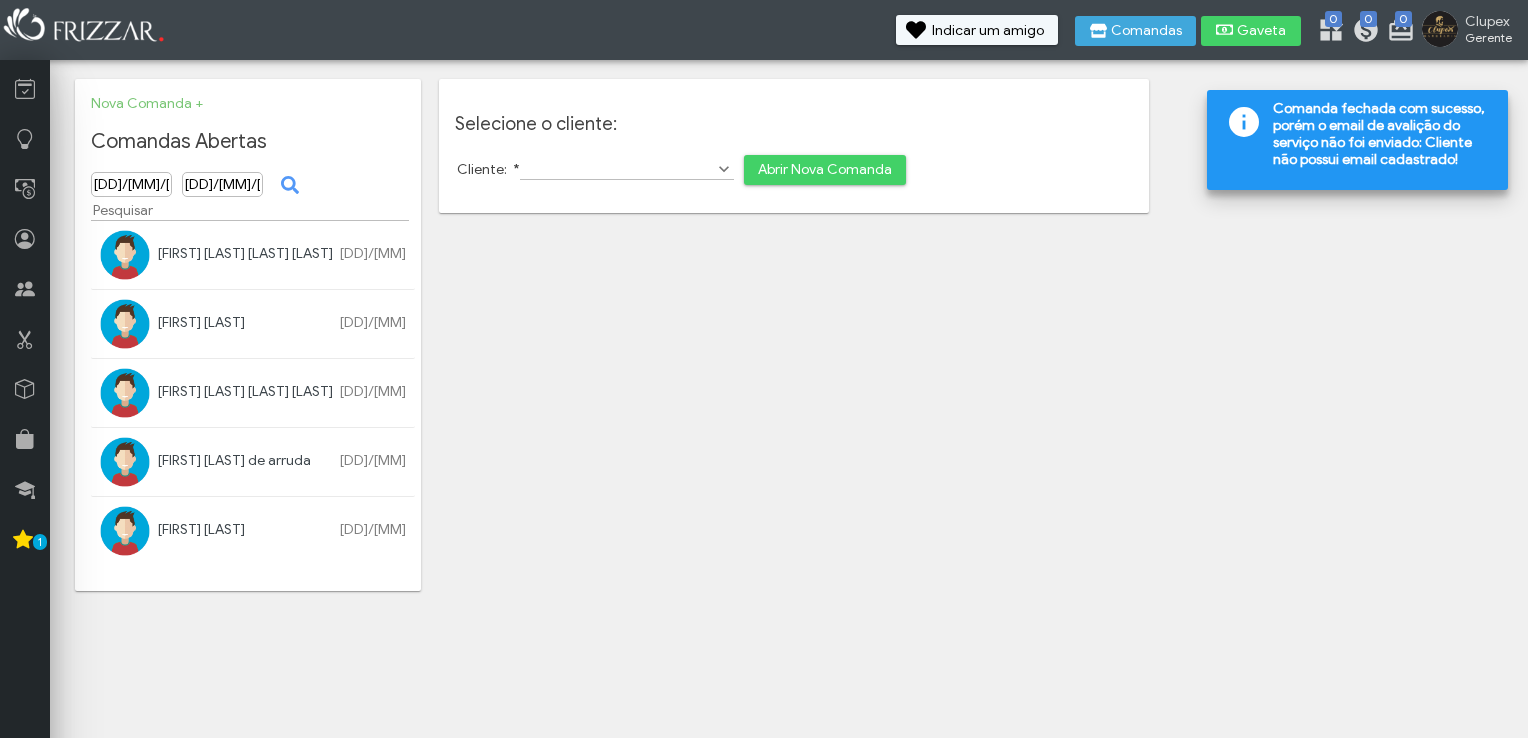 click on "[FIRST] [LAST] [LAST]" at bounding box center [234, 460] 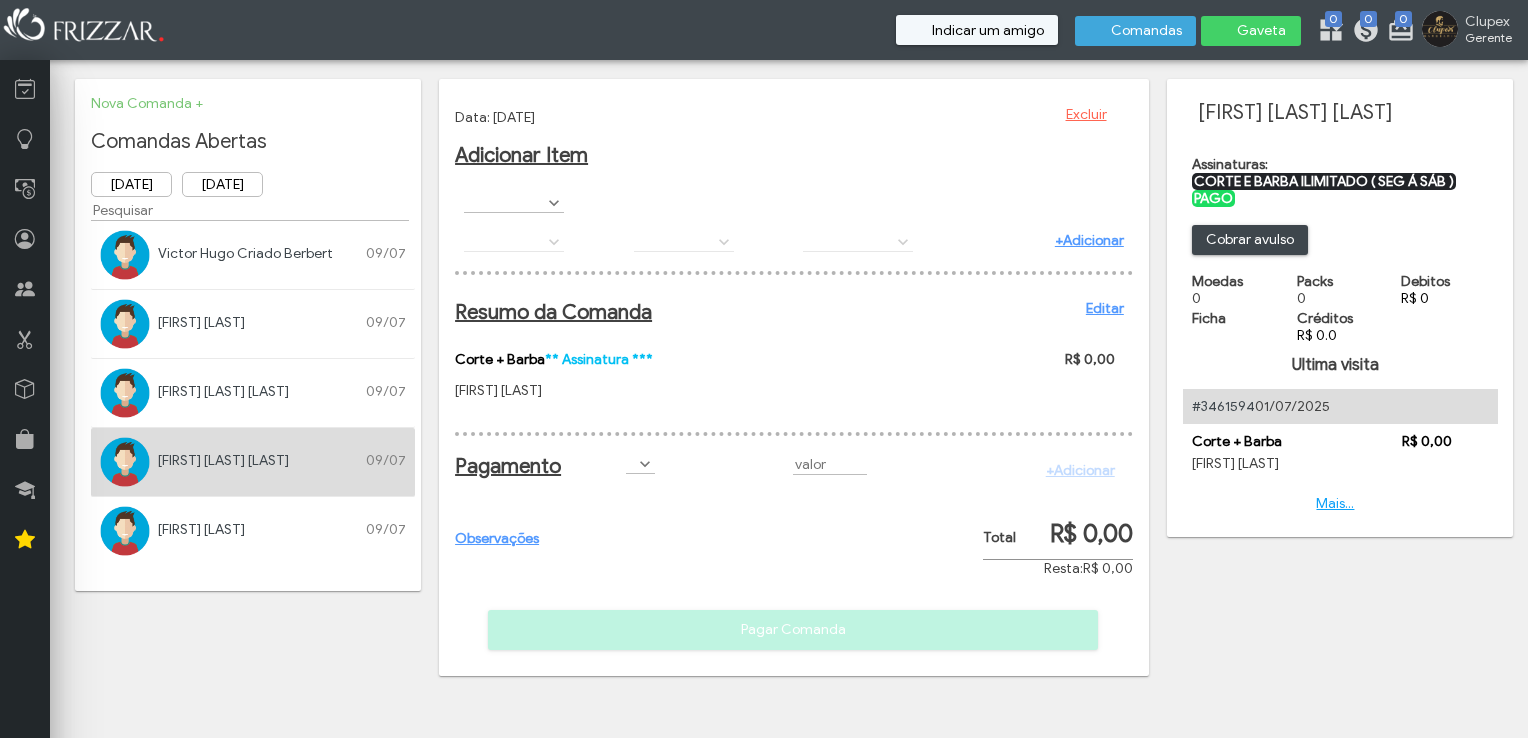 scroll, scrollTop: 0, scrollLeft: 0, axis: both 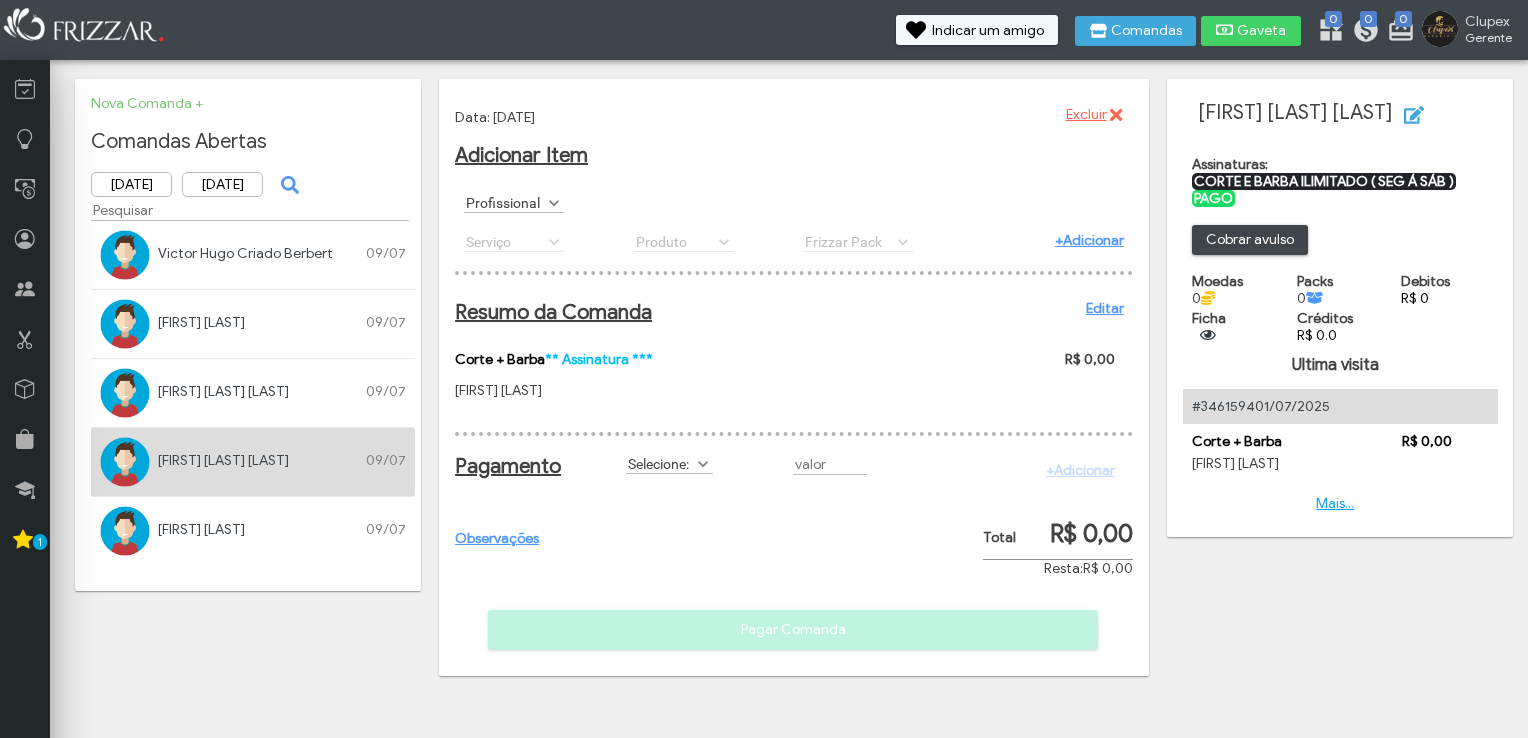 click on "Selecione:" at bounding box center (660, 463) 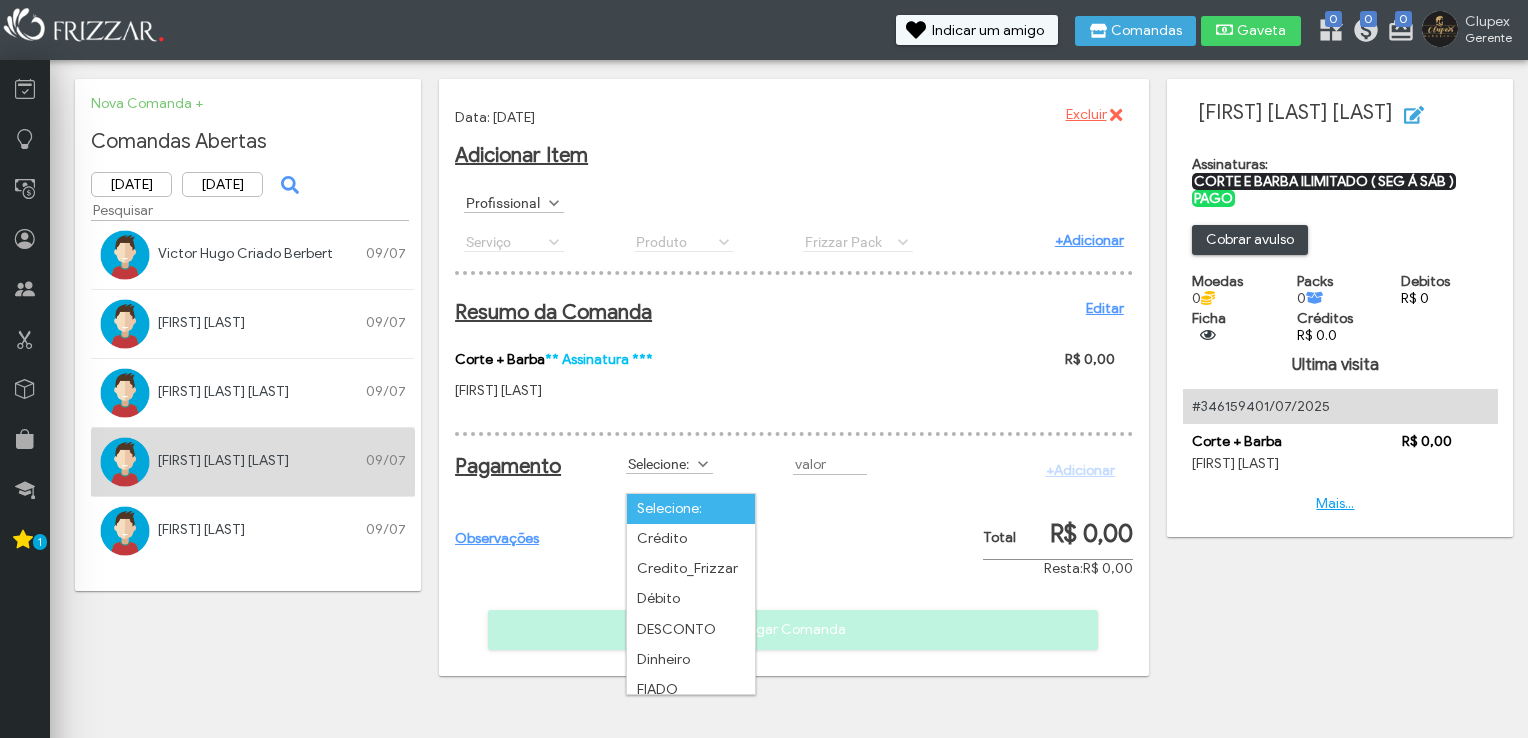 scroll, scrollTop: 10, scrollLeft: 84, axis: both 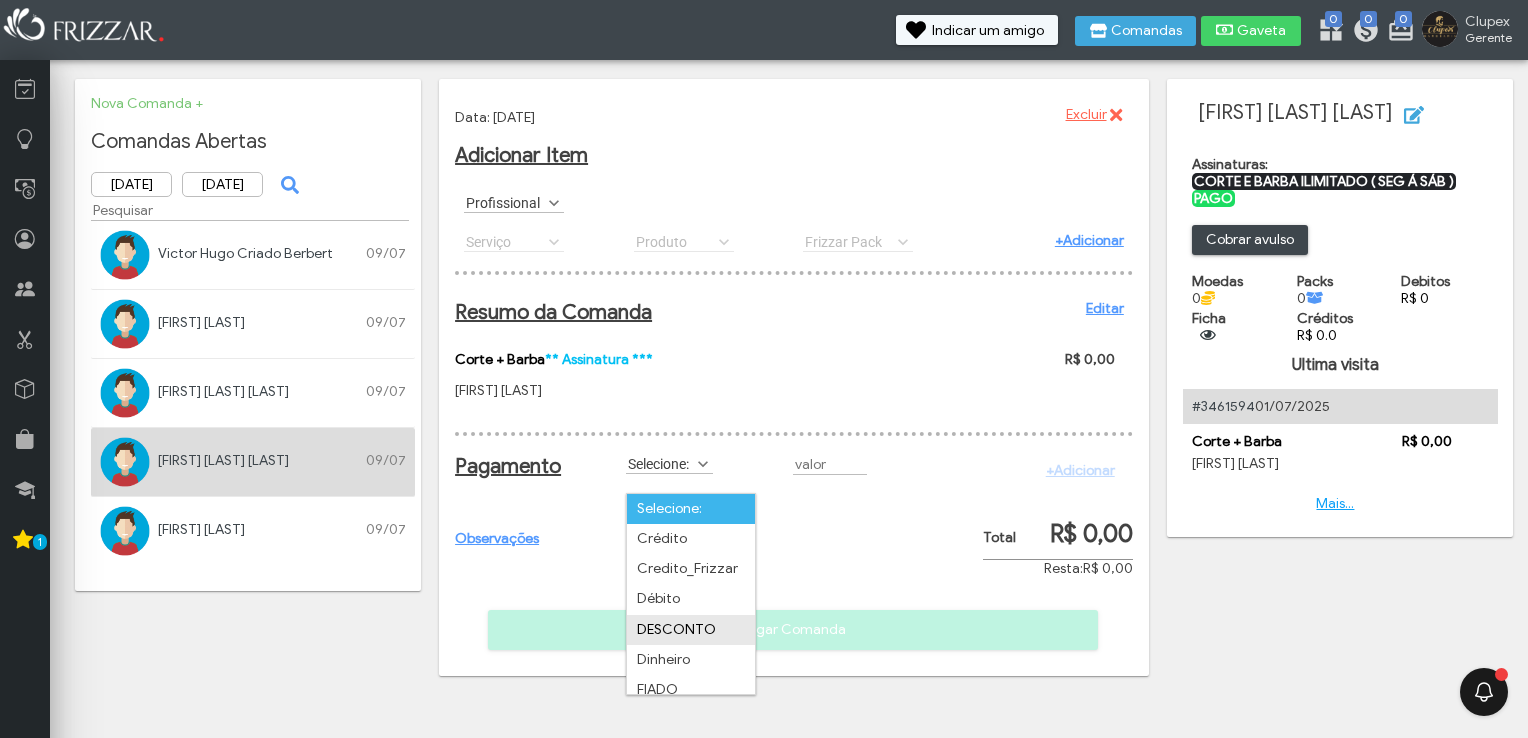 click on "DESCONTO" at bounding box center (691, 630) 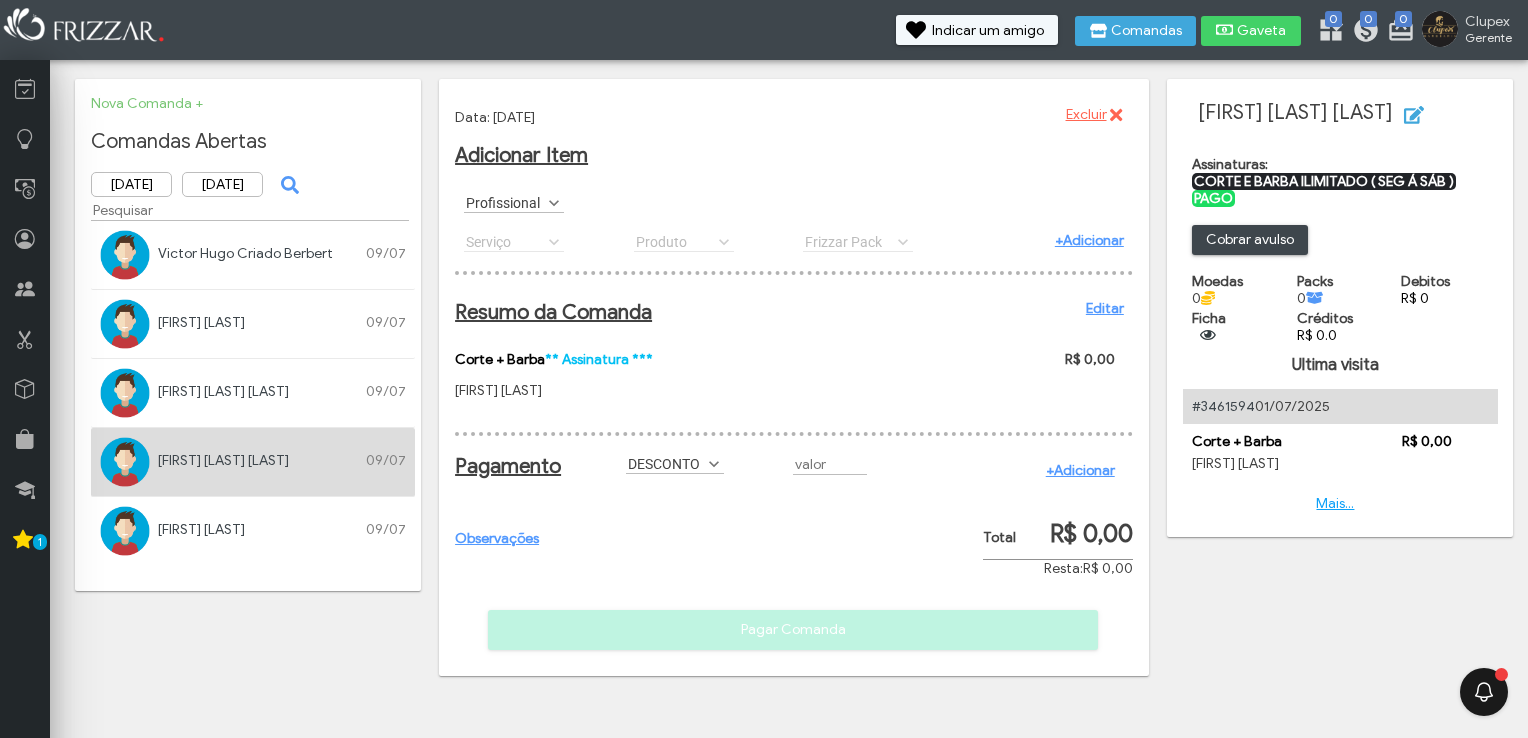 click on "+Adicionar" at bounding box center [1080, 470] 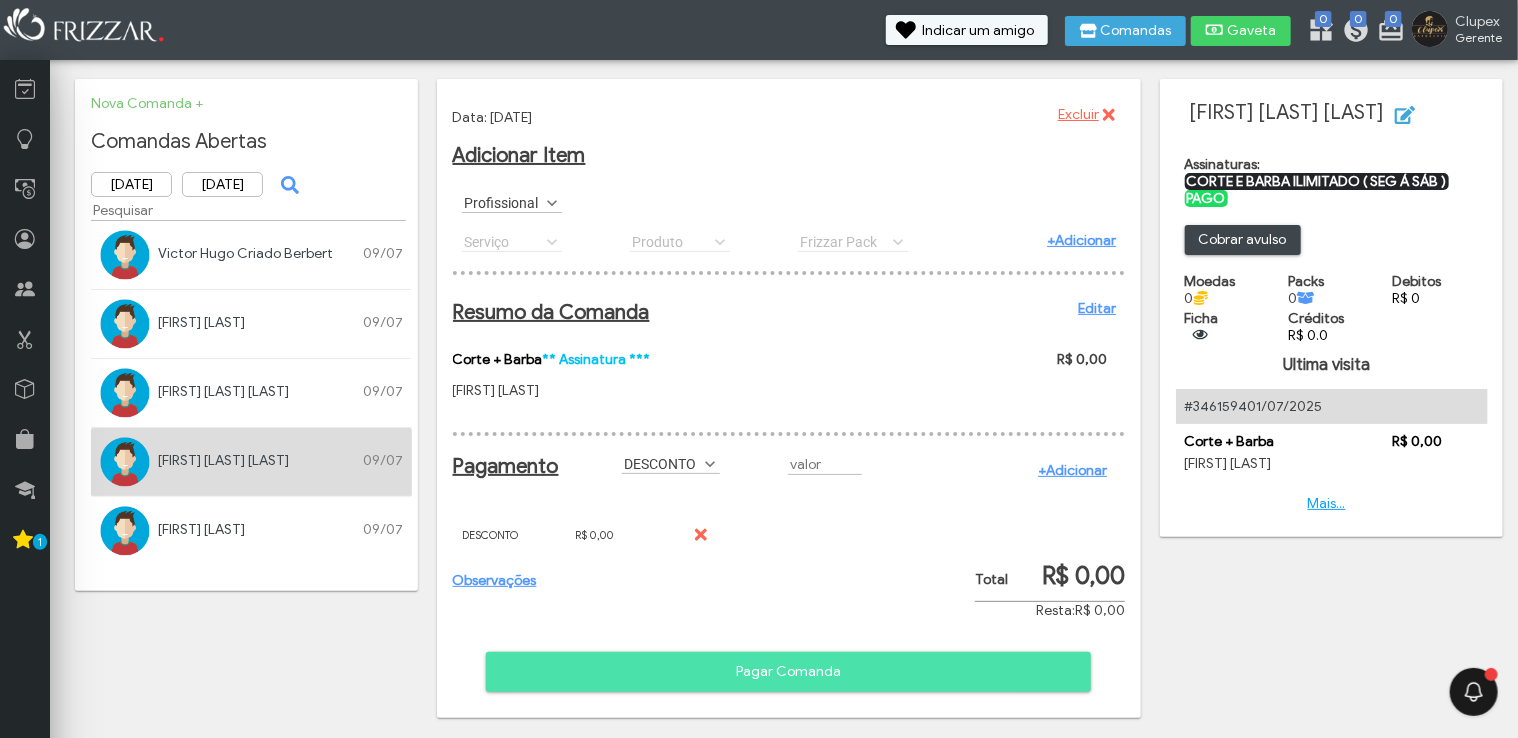 click on "Pagar Comanda" at bounding box center (789, 672) 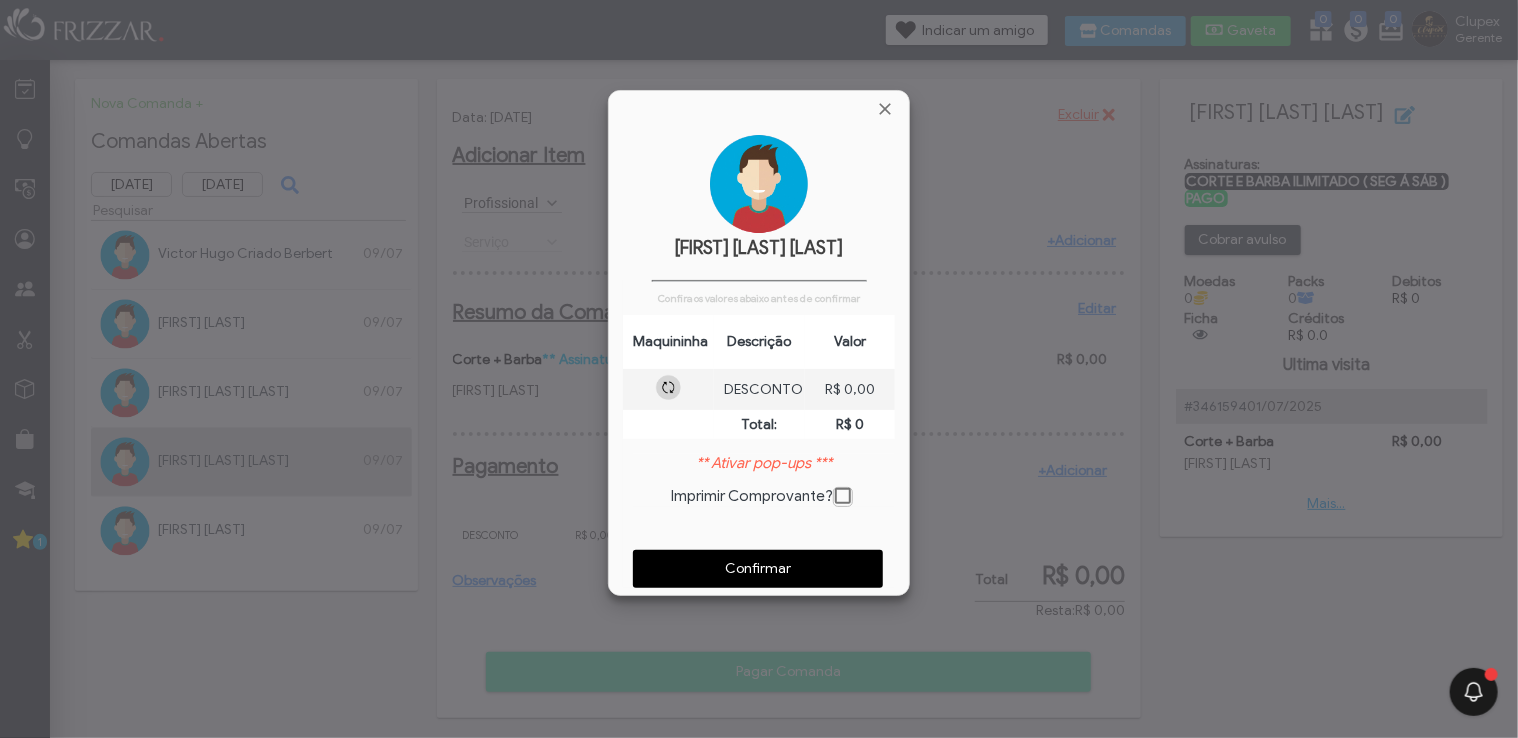 scroll, scrollTop: 9, scrollLeft: 10, axis: both 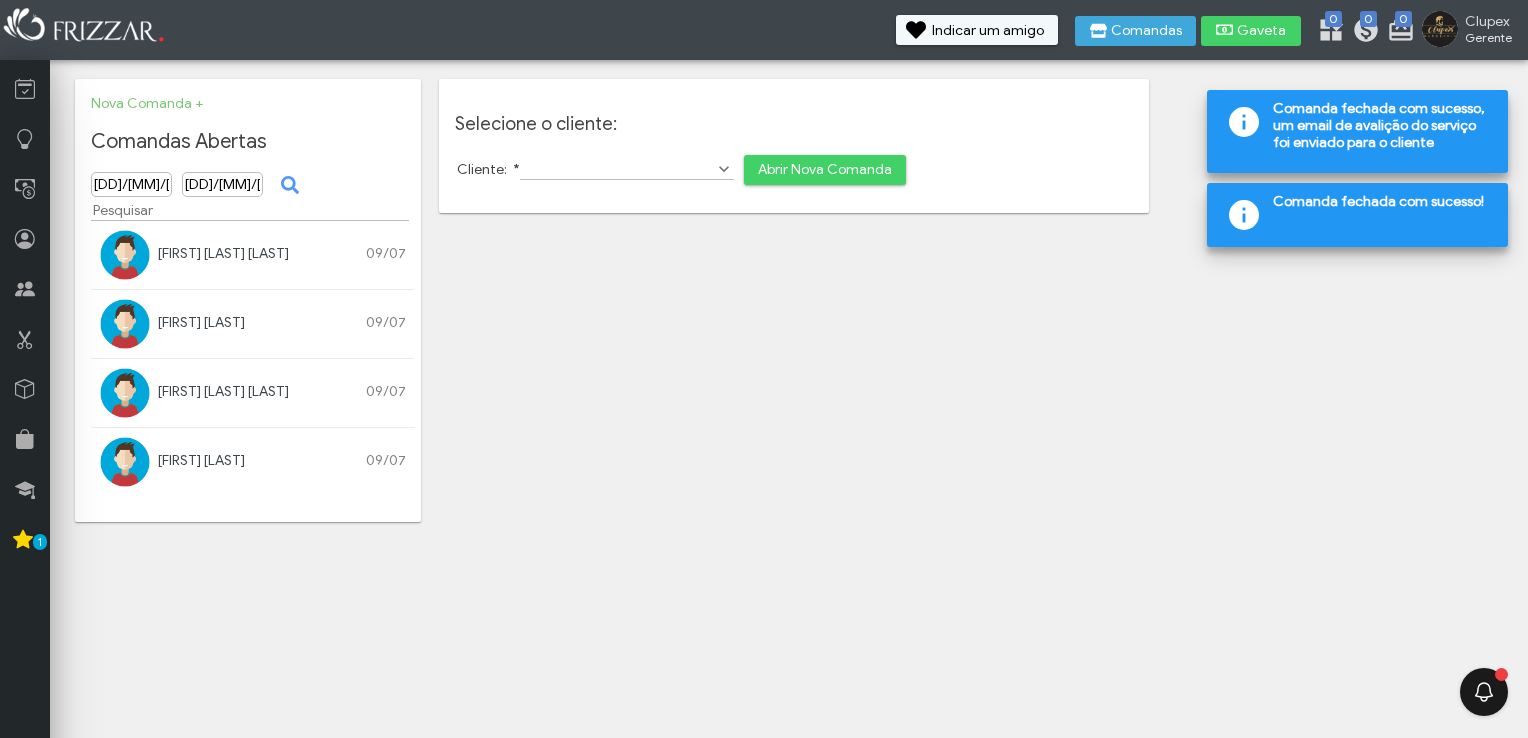 click on "Victor Hugo Criado Berbert" at bounding box center (223, 253) 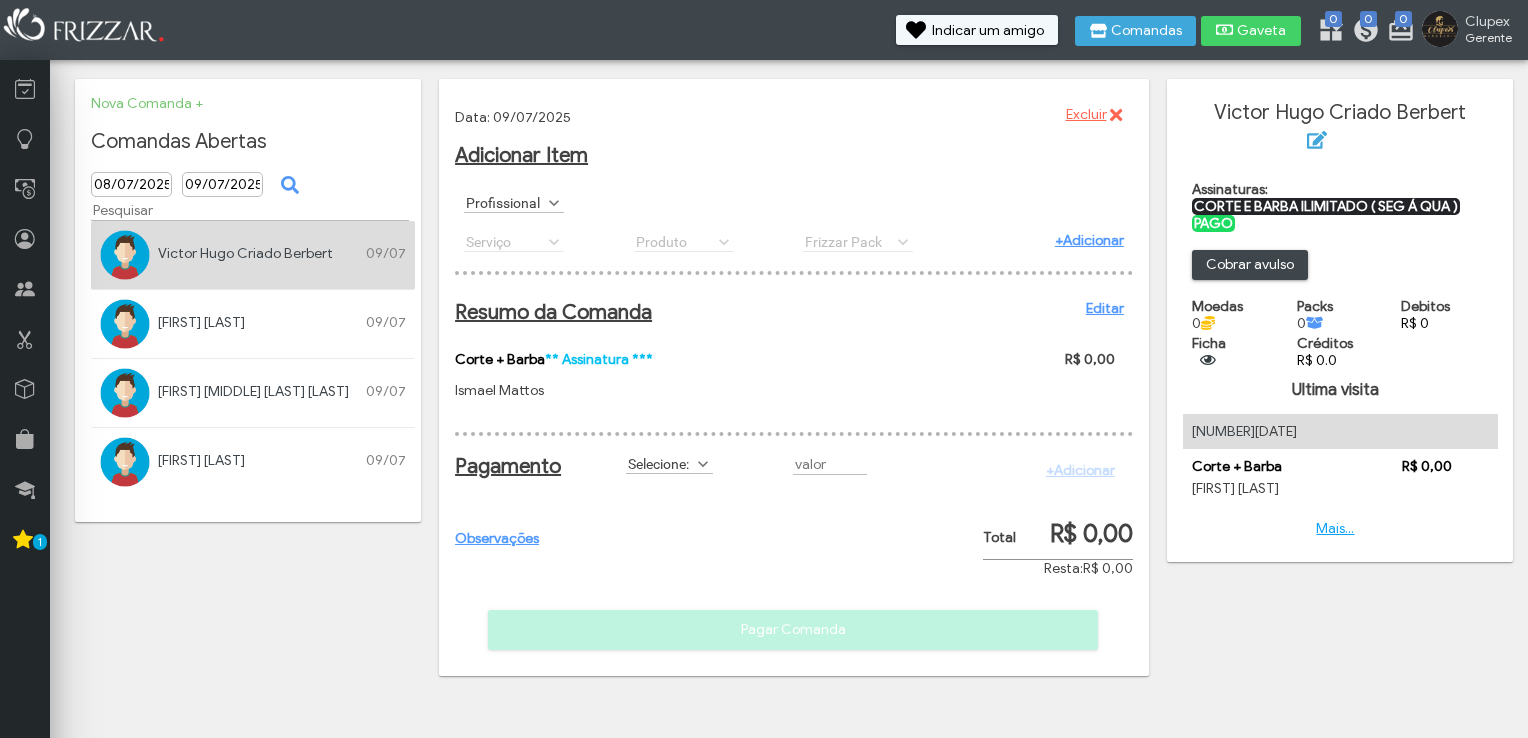 scroll, scrollTop: 0, scrollLeft: 0, axis: both 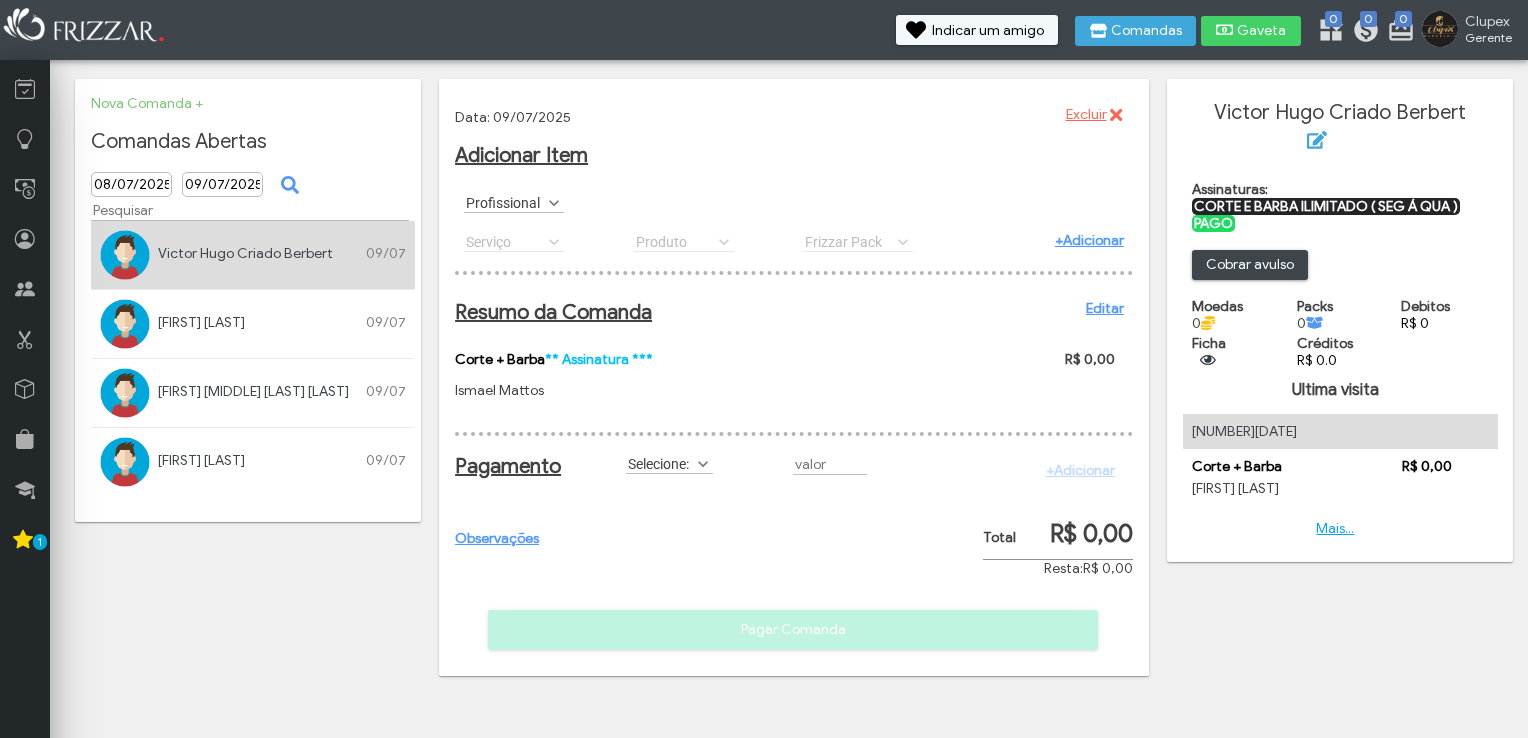 click at bounding box center [703, 464] 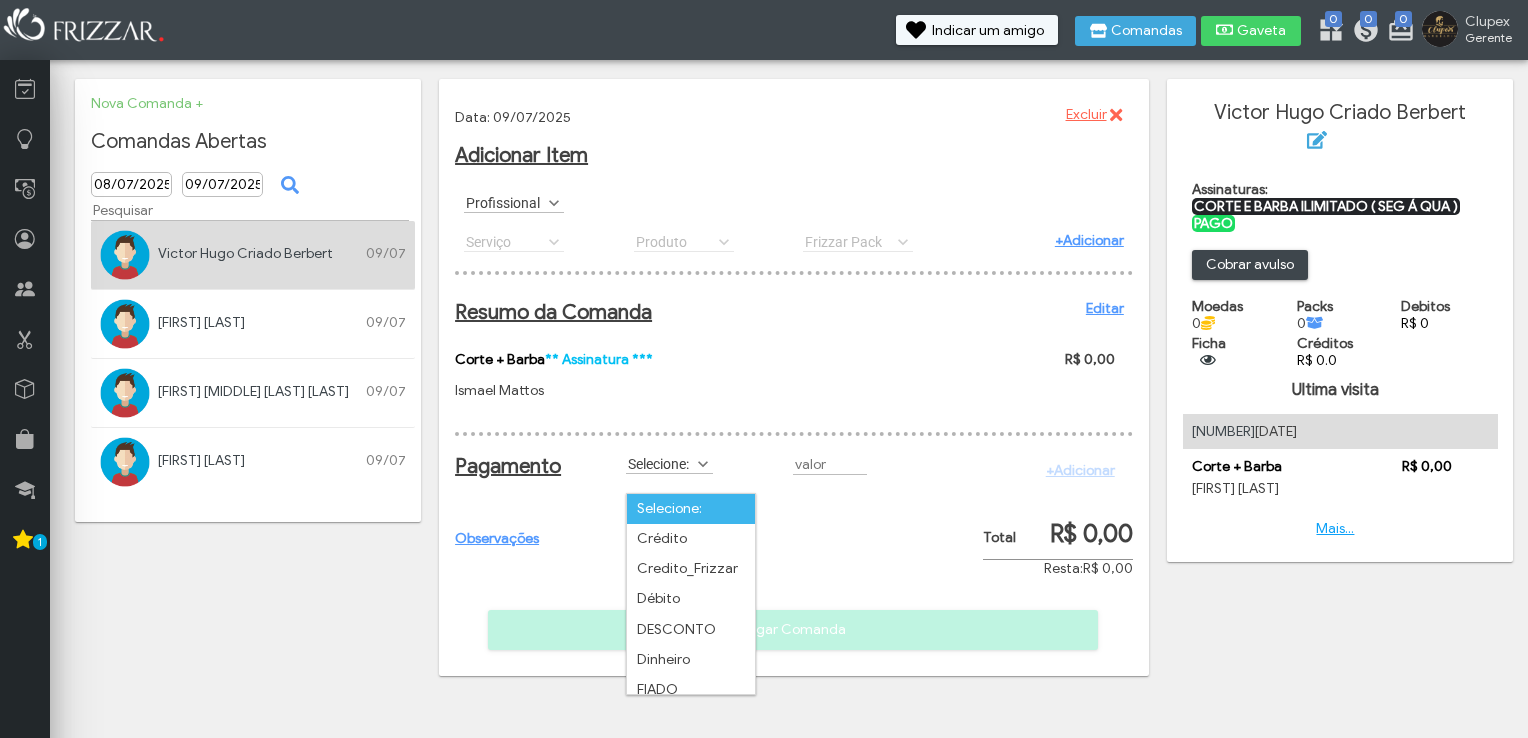 scroll, scrollTop: 0, scrollLeft: 0, axis: both 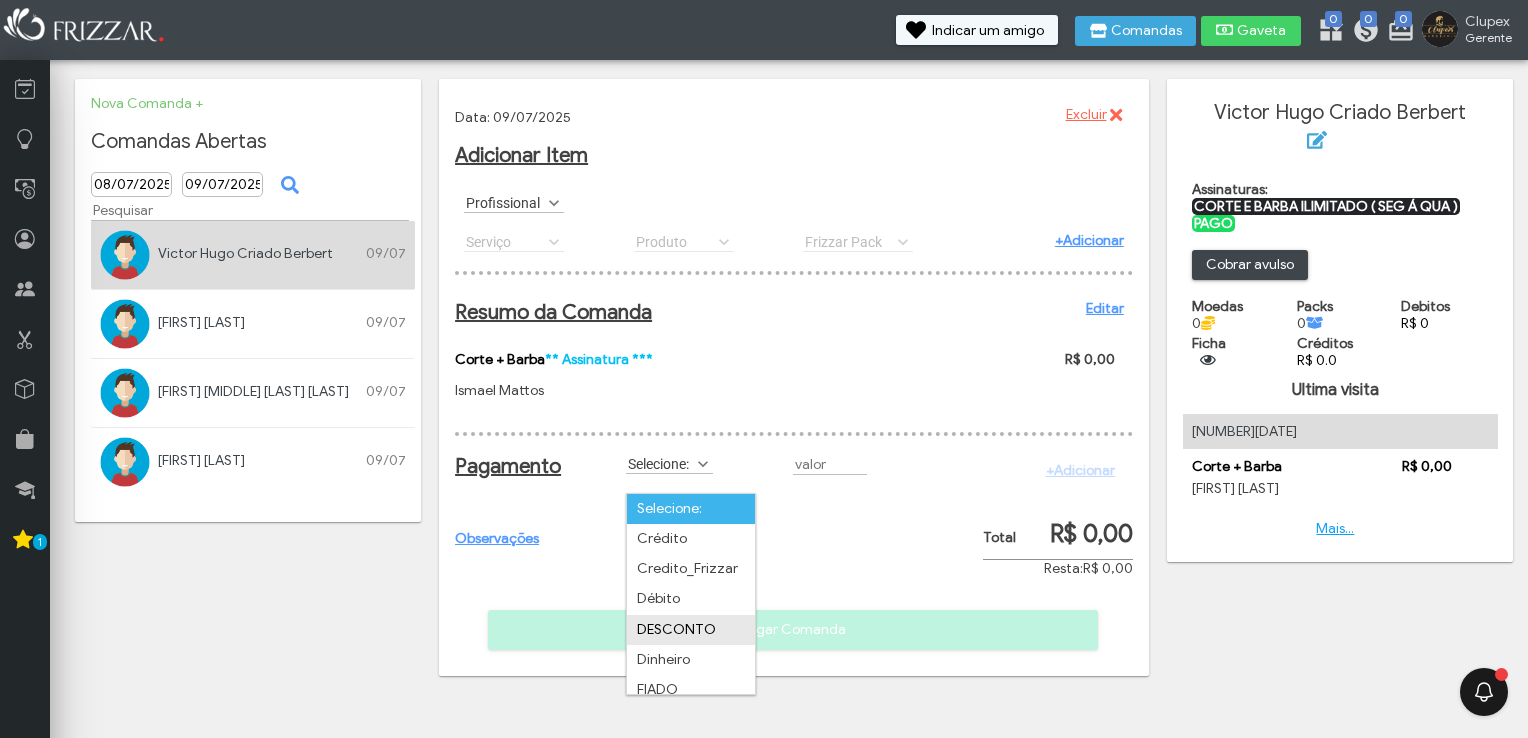 click on "DESCONTO" at bounding box center [691, 630] 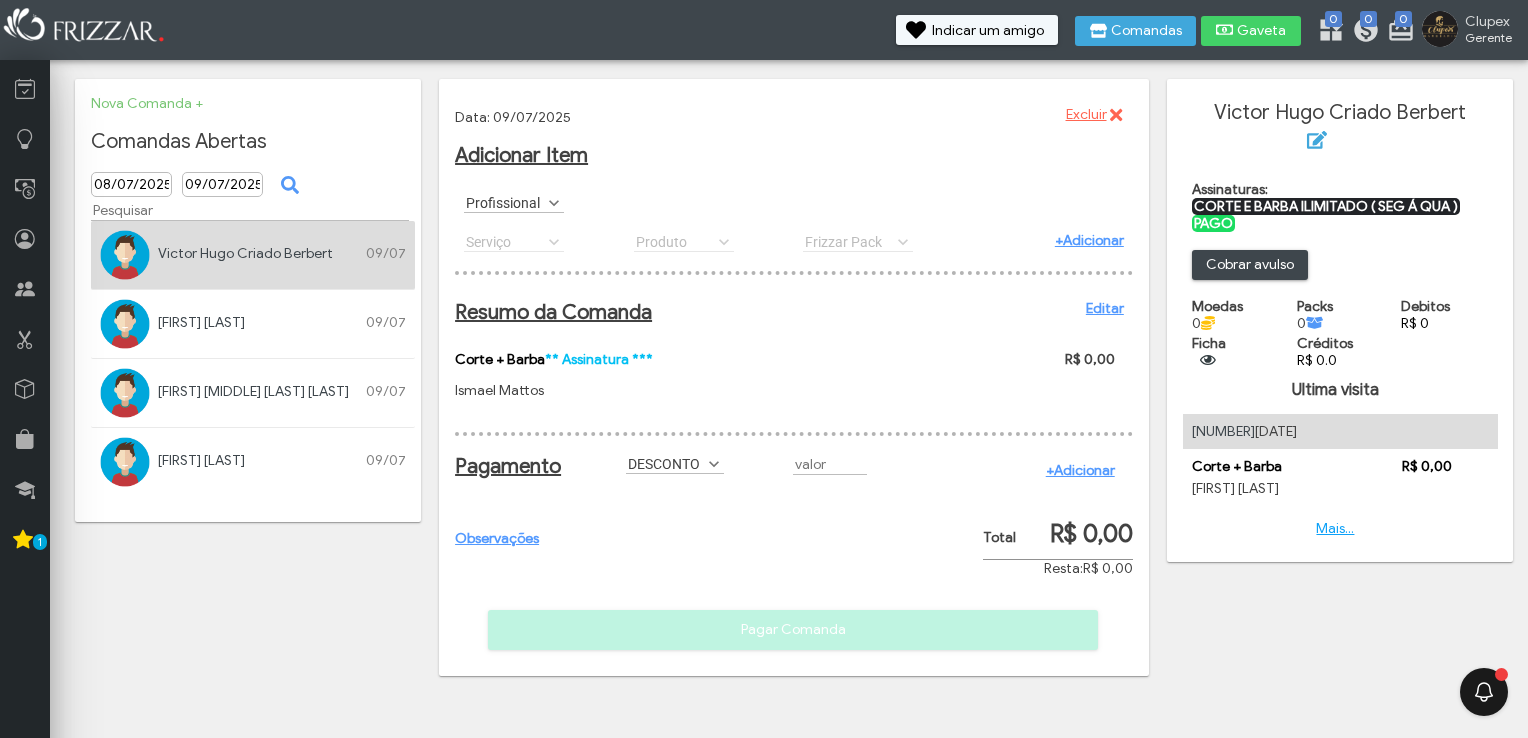 click on "+Adicionar" at bounding box center [1080, 470] 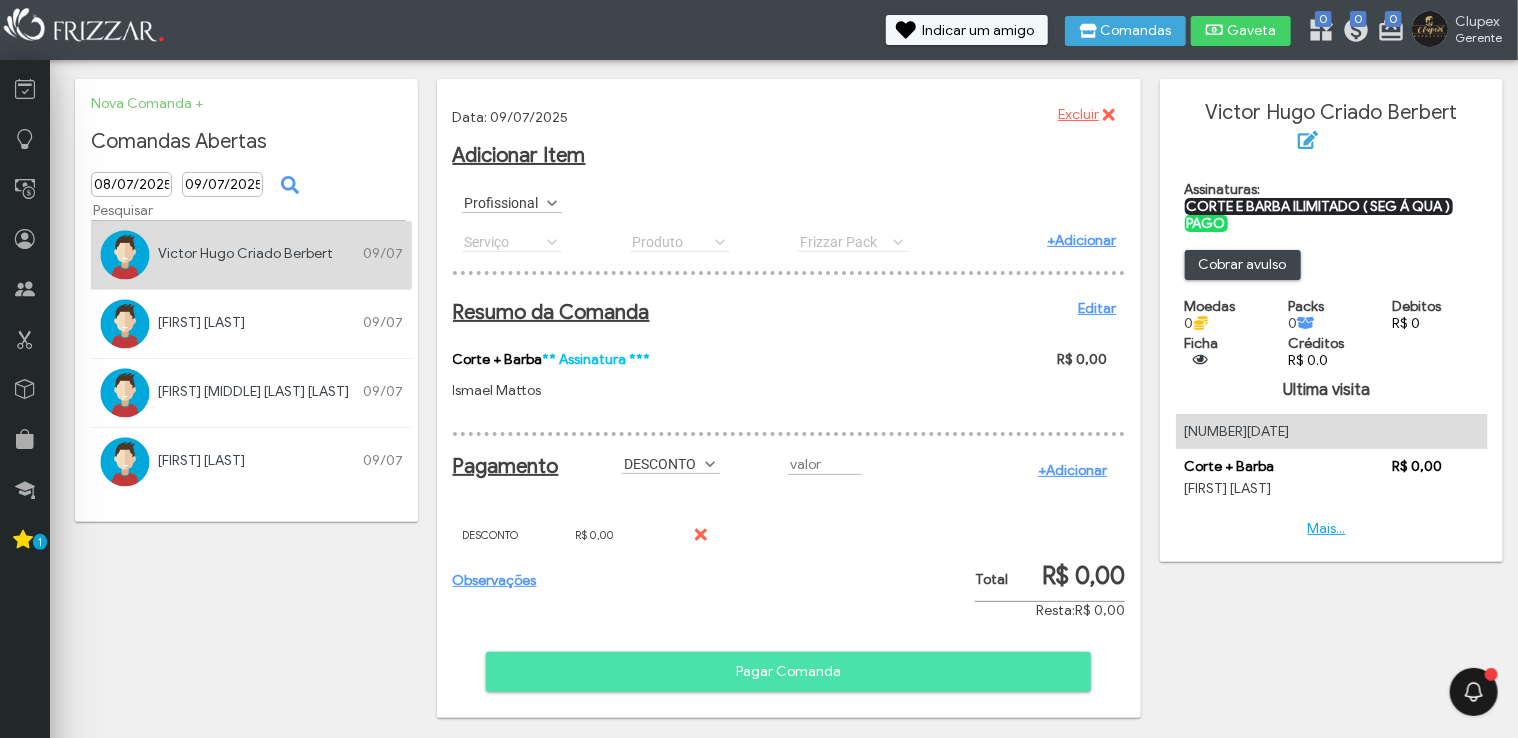 click on "Pagar Comanda" at bounding box center (789, 672) 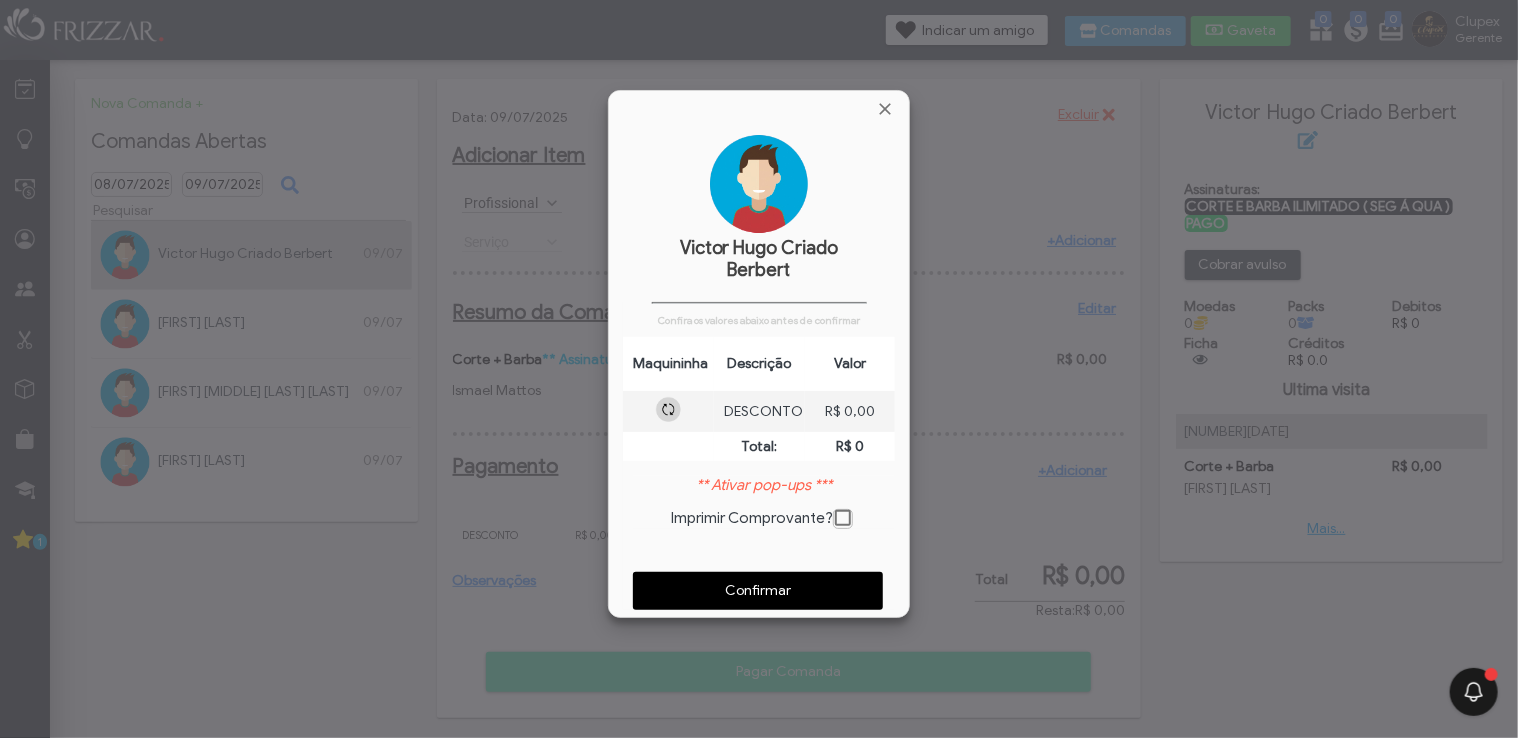 scroll, scrollTop: 9, scrollLeft: 10, axis: both 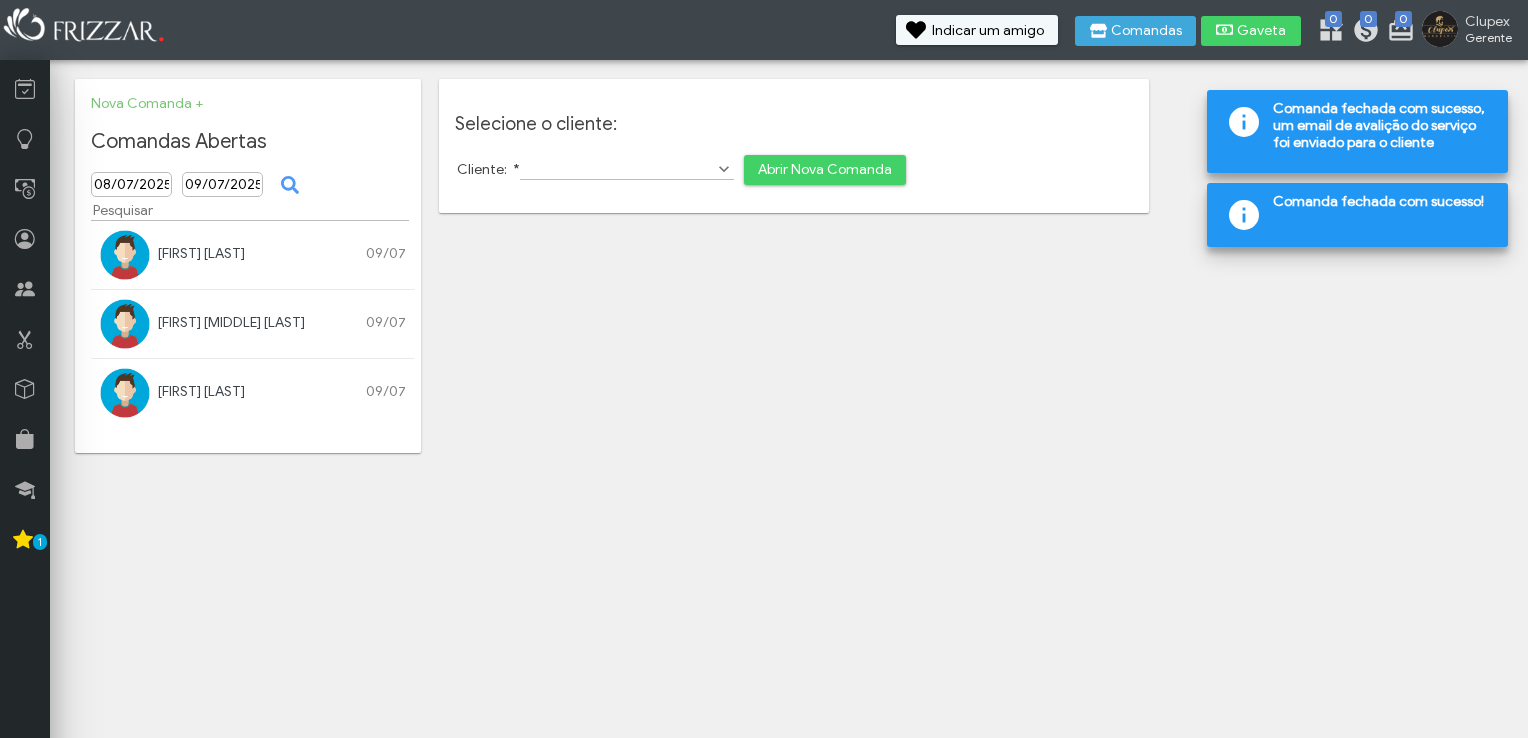 click on "[FIRST] [LAST]" at bounding box center [201, 253] 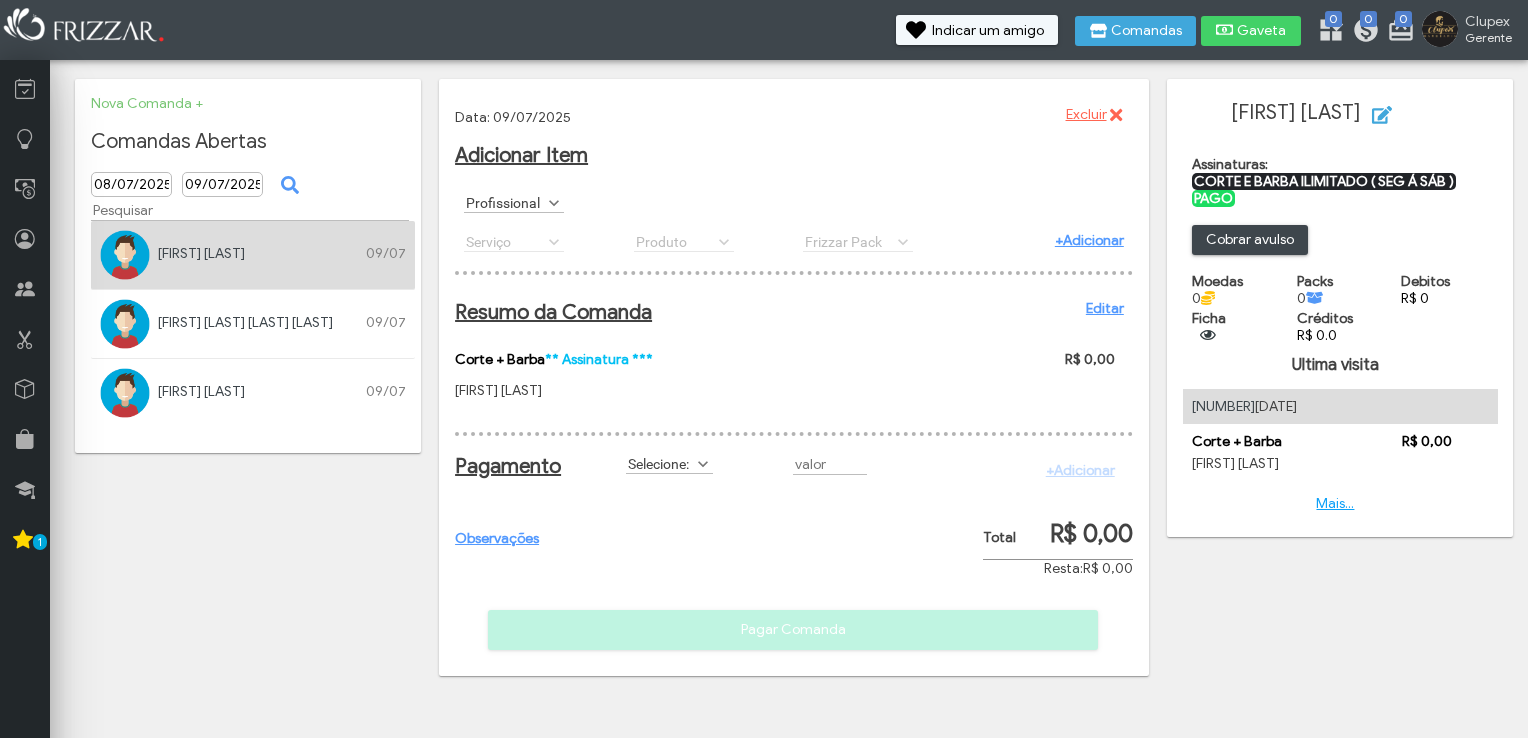 scroll, scrollTop: 0, scrollLeft: 0, axis: both 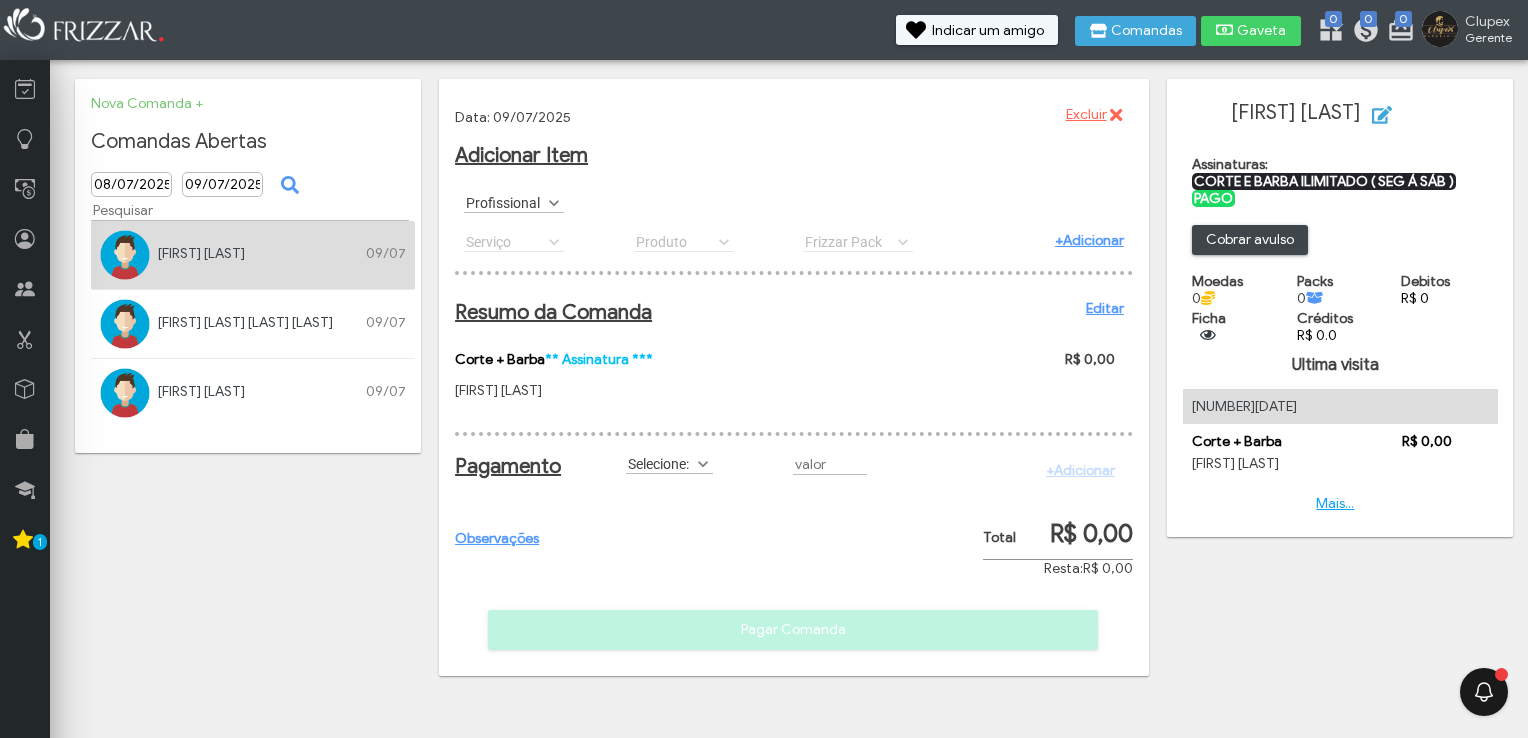 click at bounding box center [703, 464] 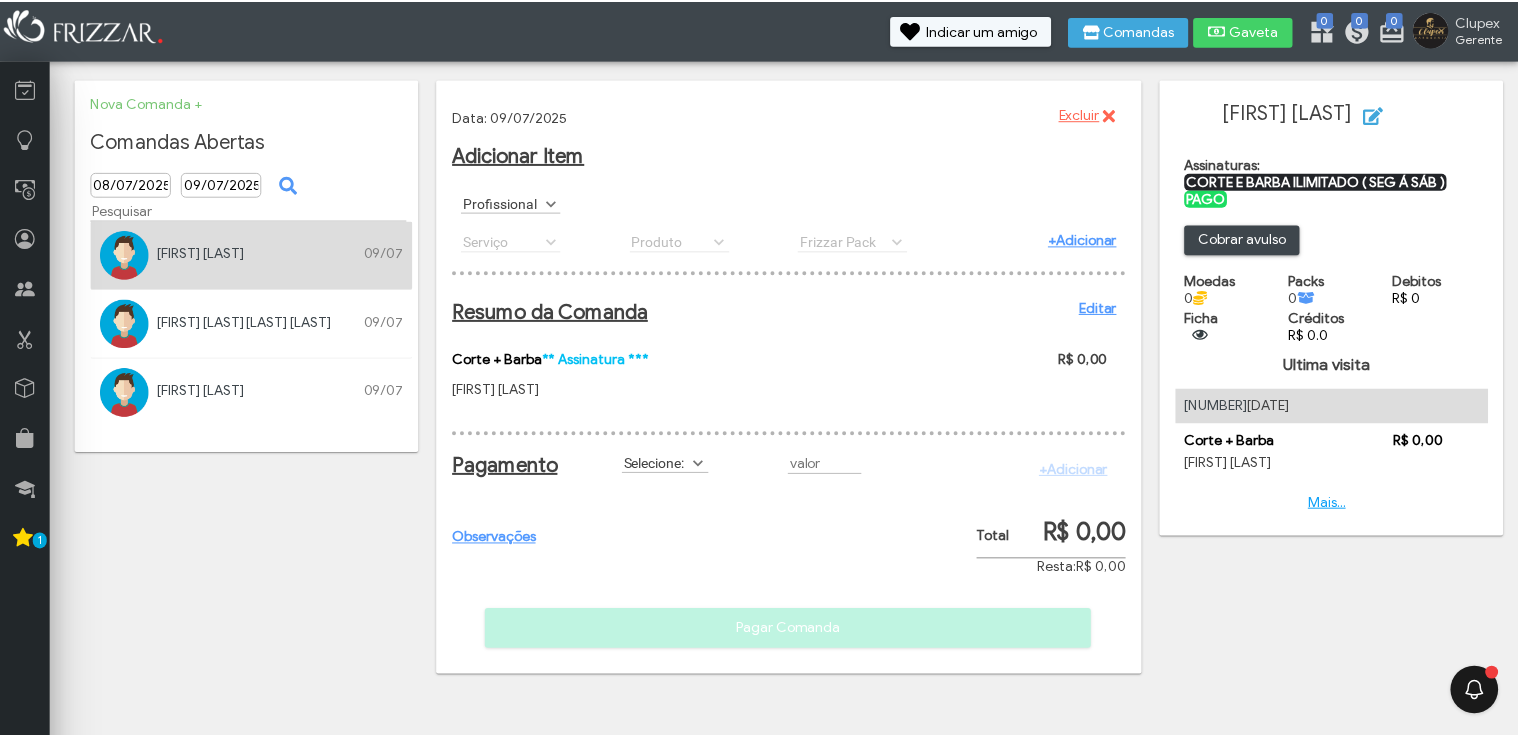 scroll, scrollTop: 10, scrollLeft: 84, axis: both 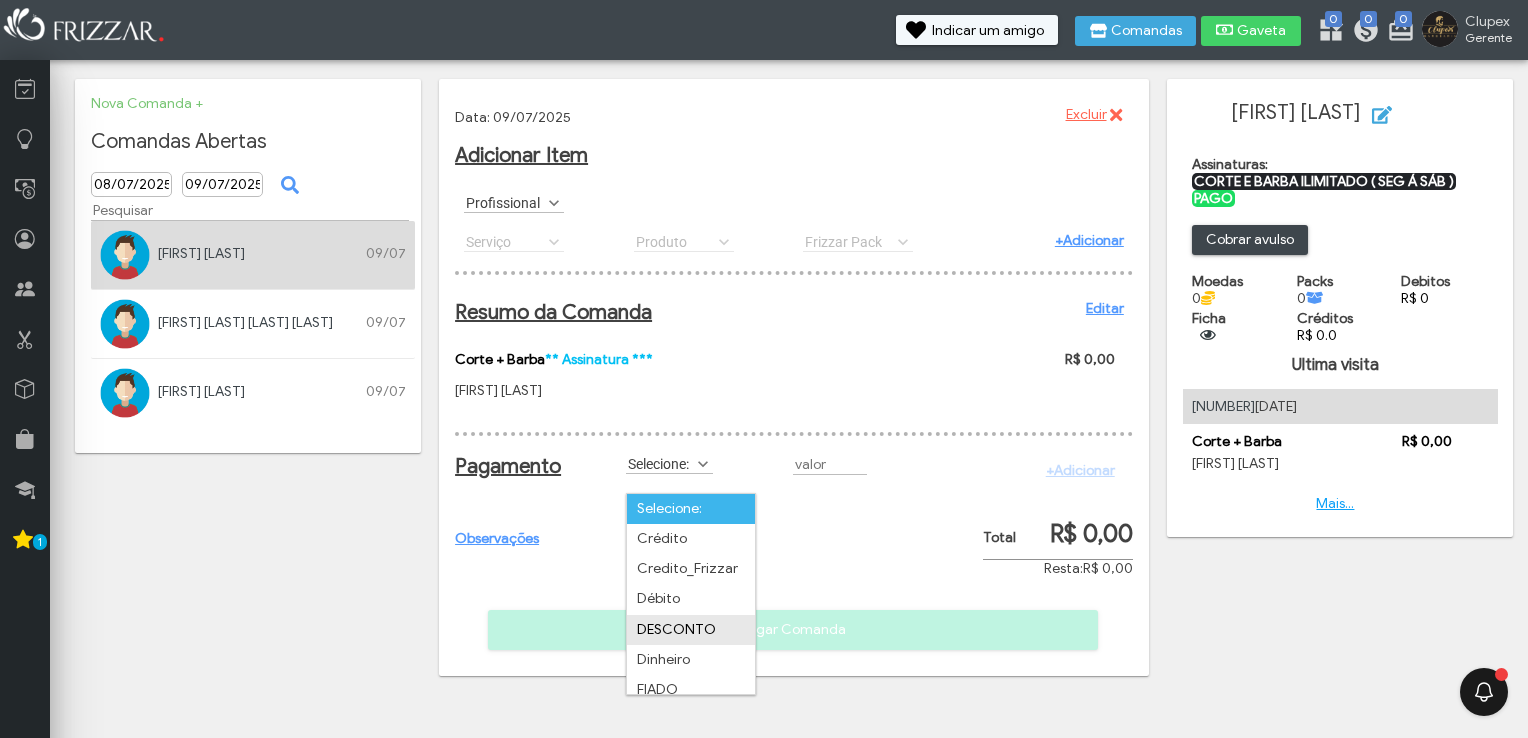 click on "DESCONTO" at bounding box center (691, 630) 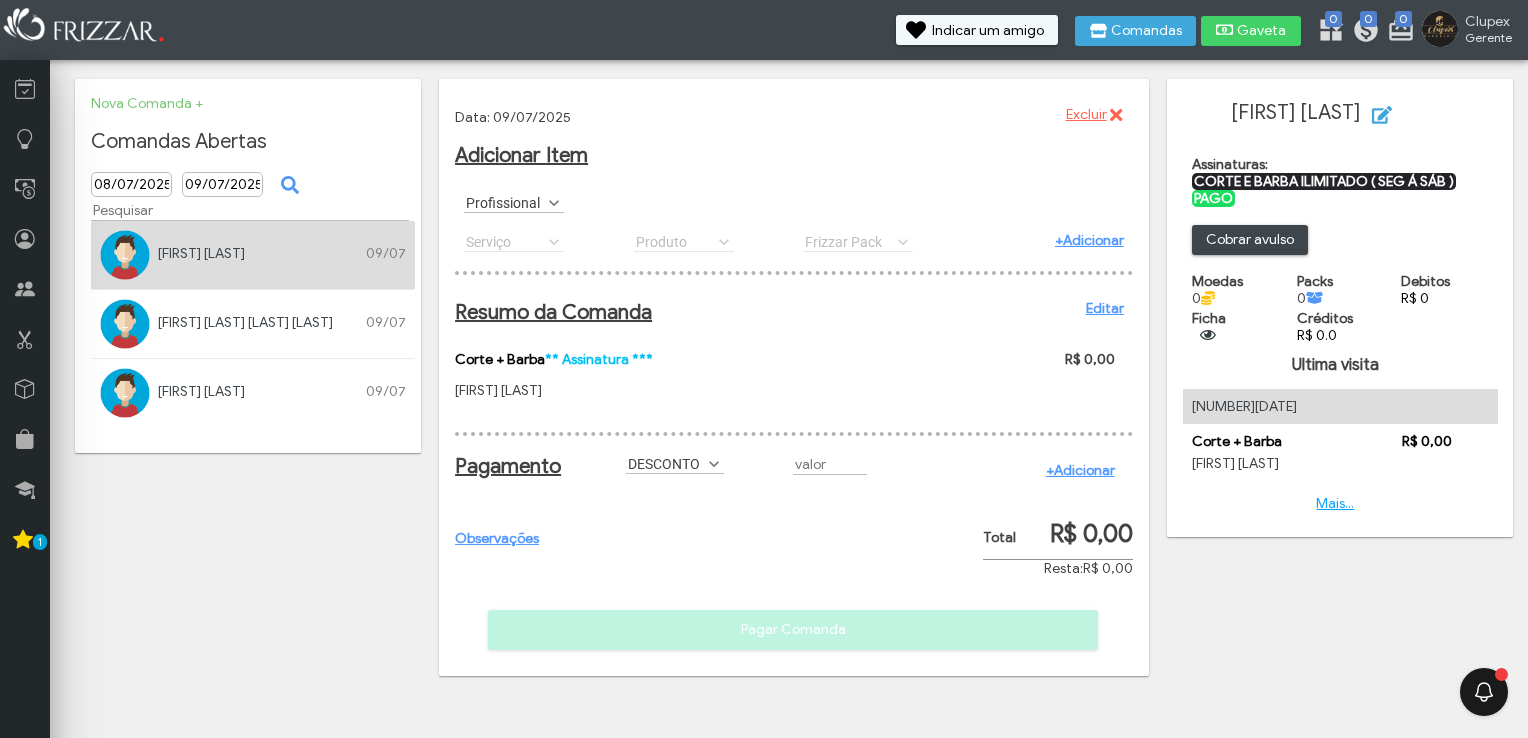 click on "+Adicionar" at bounding box center [1080, 470] 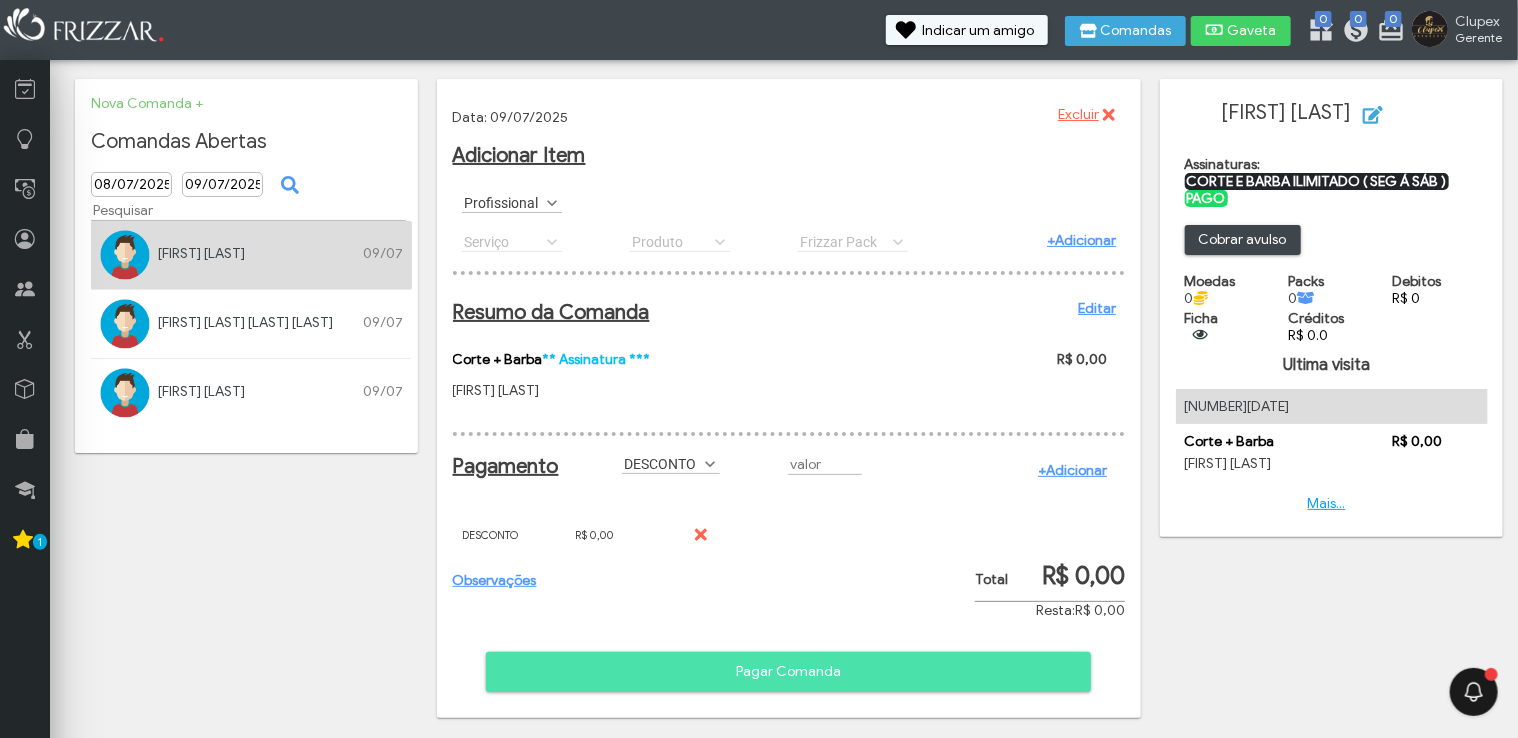 click on "Pagar Comanda" at bounding box center [789, 672] 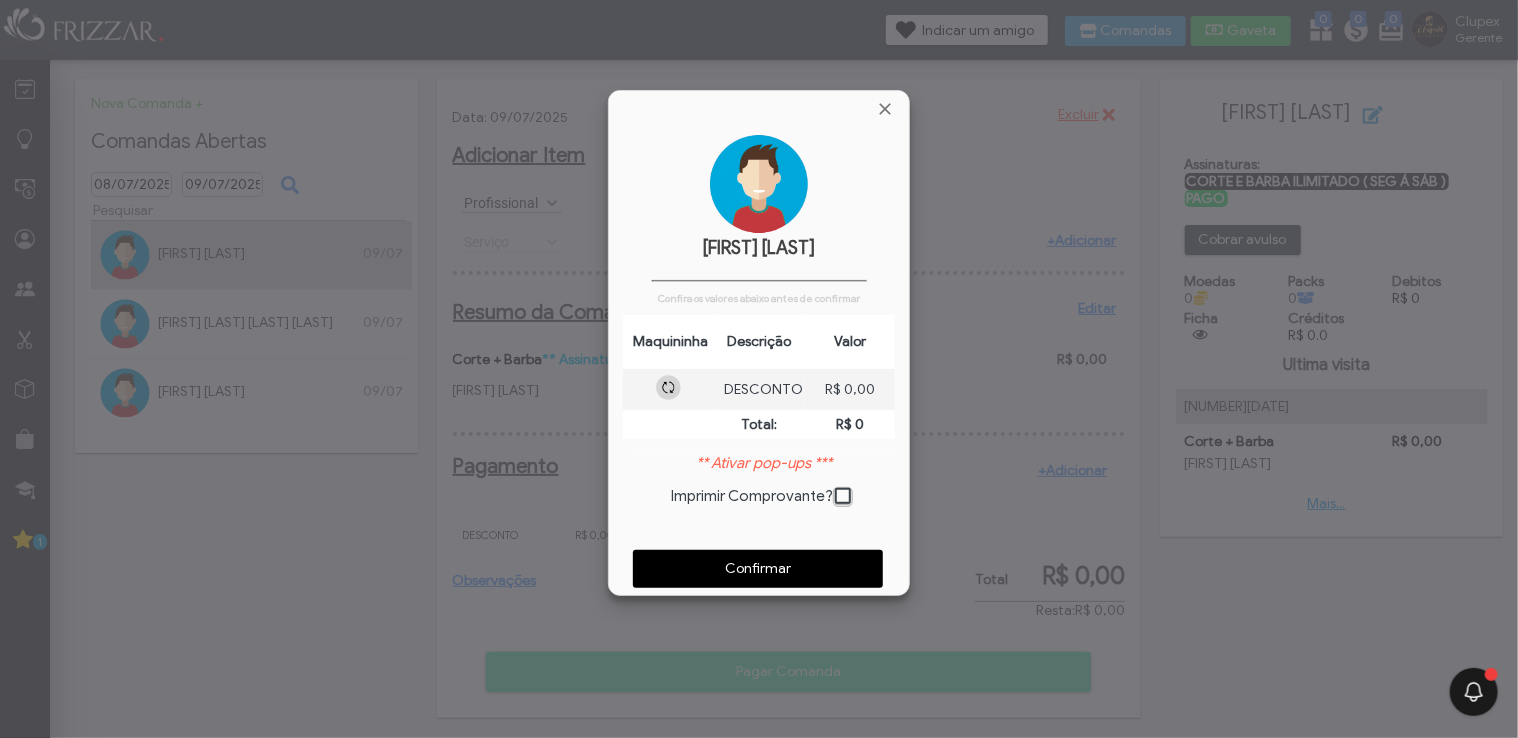 scroll, scrollTop: 9, scrollLeft: 10, axis: both 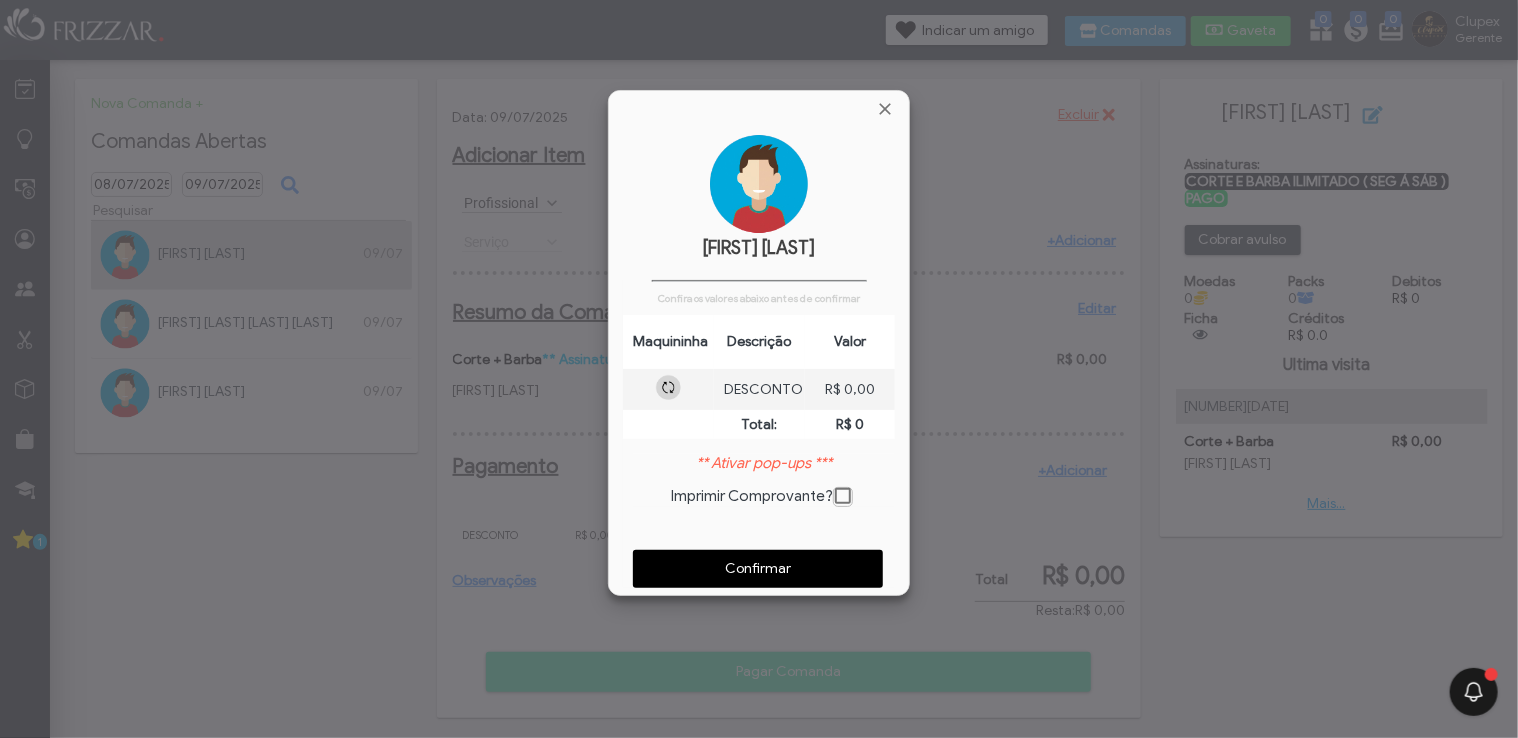 click on "Confirmar" at bounding box center [758, 569] 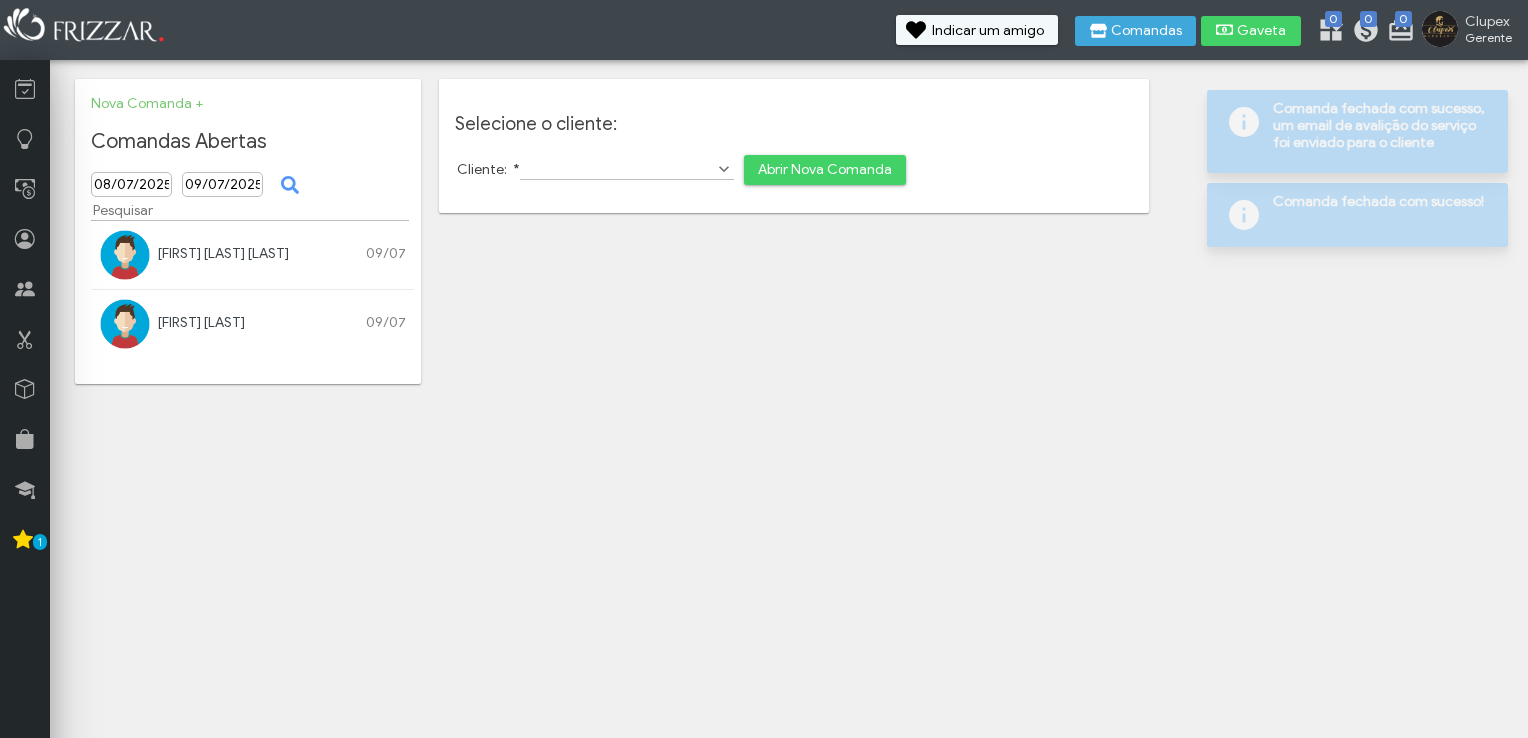 scroll, scrollTop: 0, scrollLeft: 0, axis: both 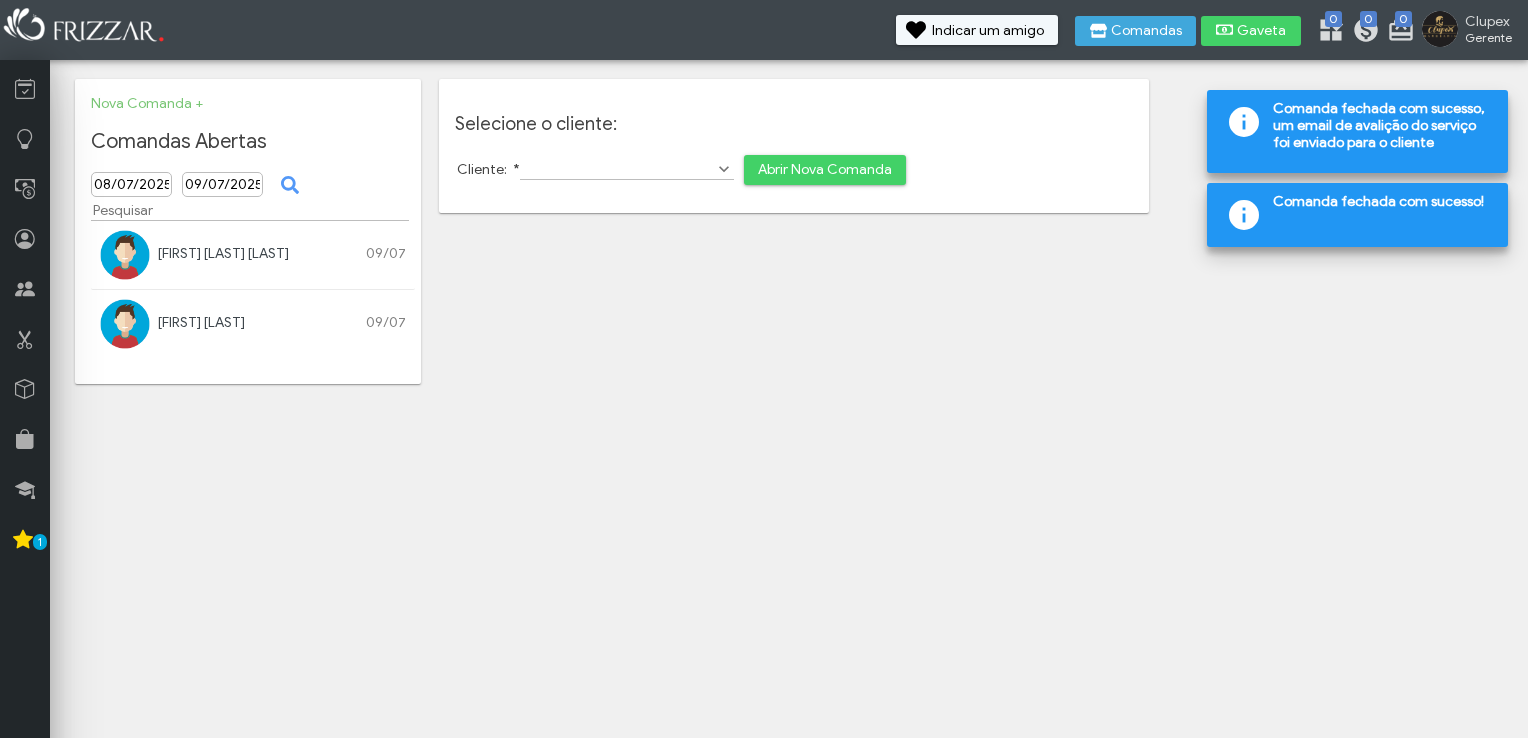 click on "[FIRST]  [LAST] [LAST]" at bounding box center (223, 253) 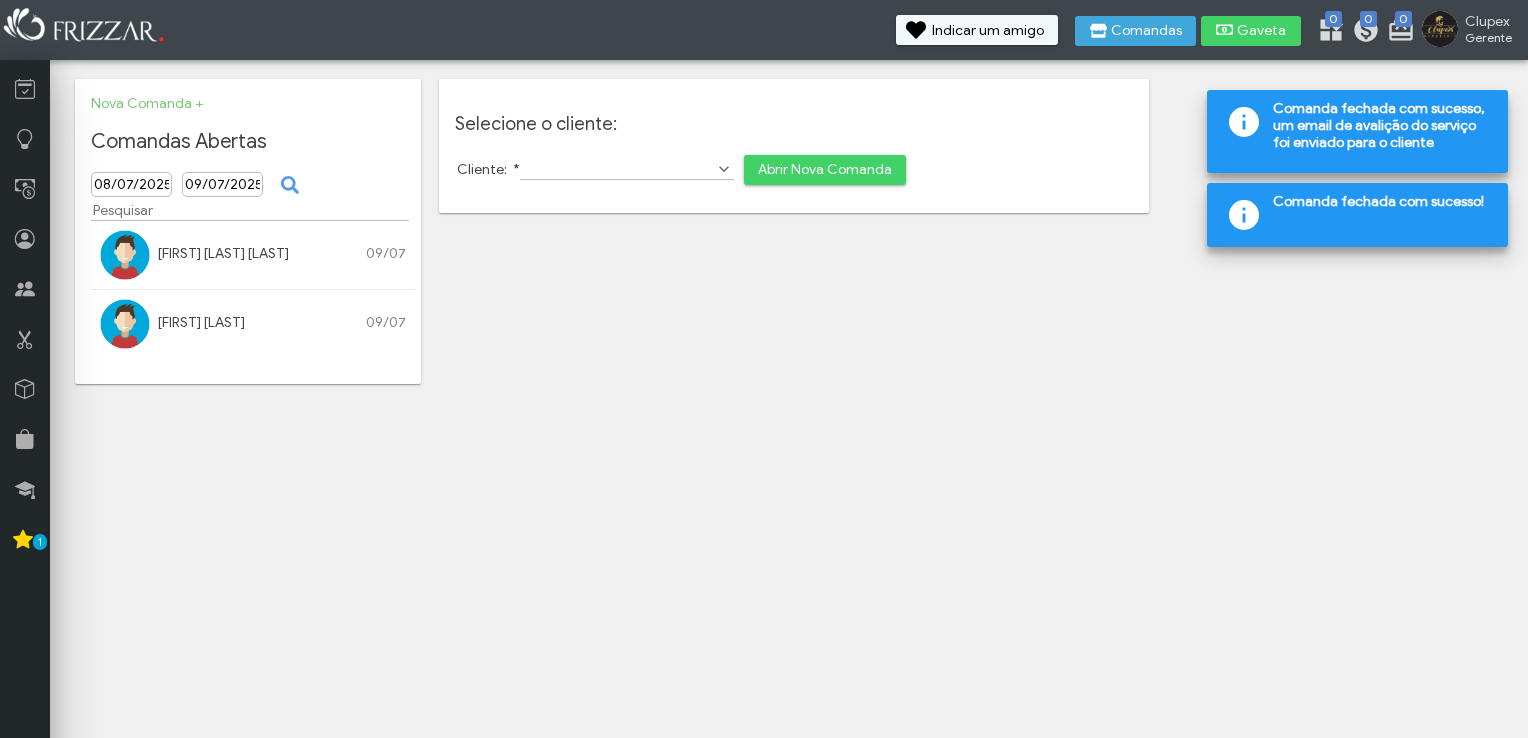 scroll, scrollTop: 0, scrollLeft: 0, axis: both 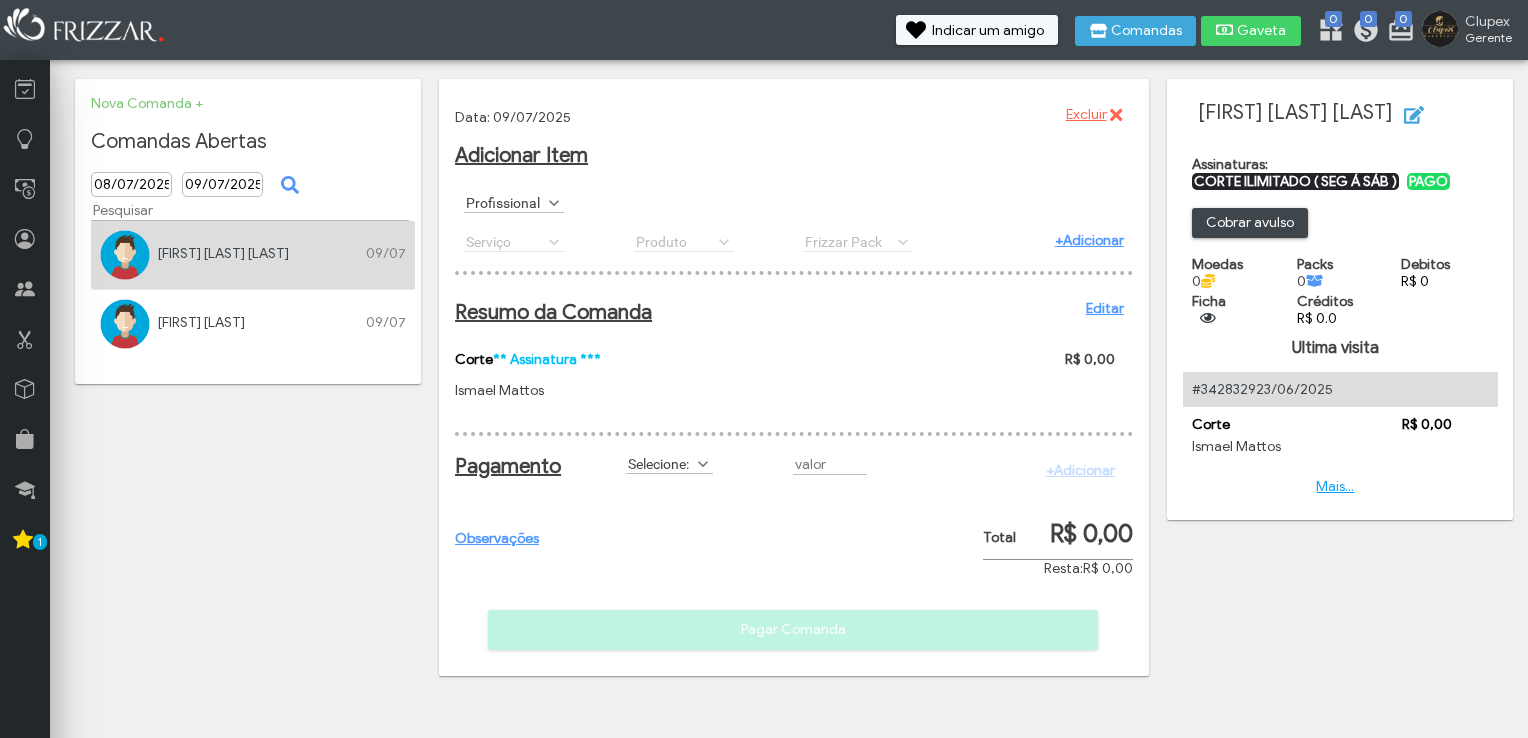 click on "Selecione:" at bounding box center [660, 463] 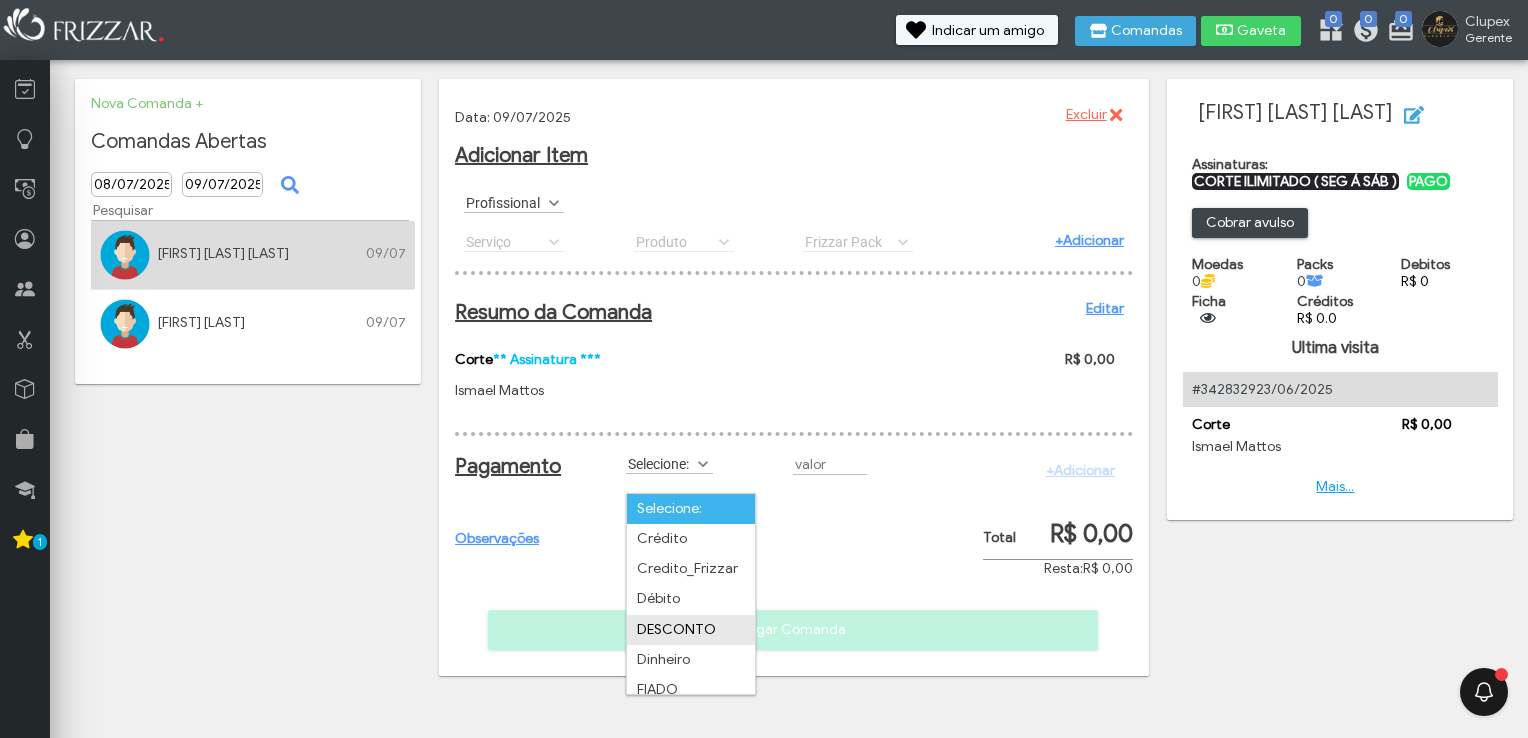 click on "DESCONTO" at bounding box center (691, 630) 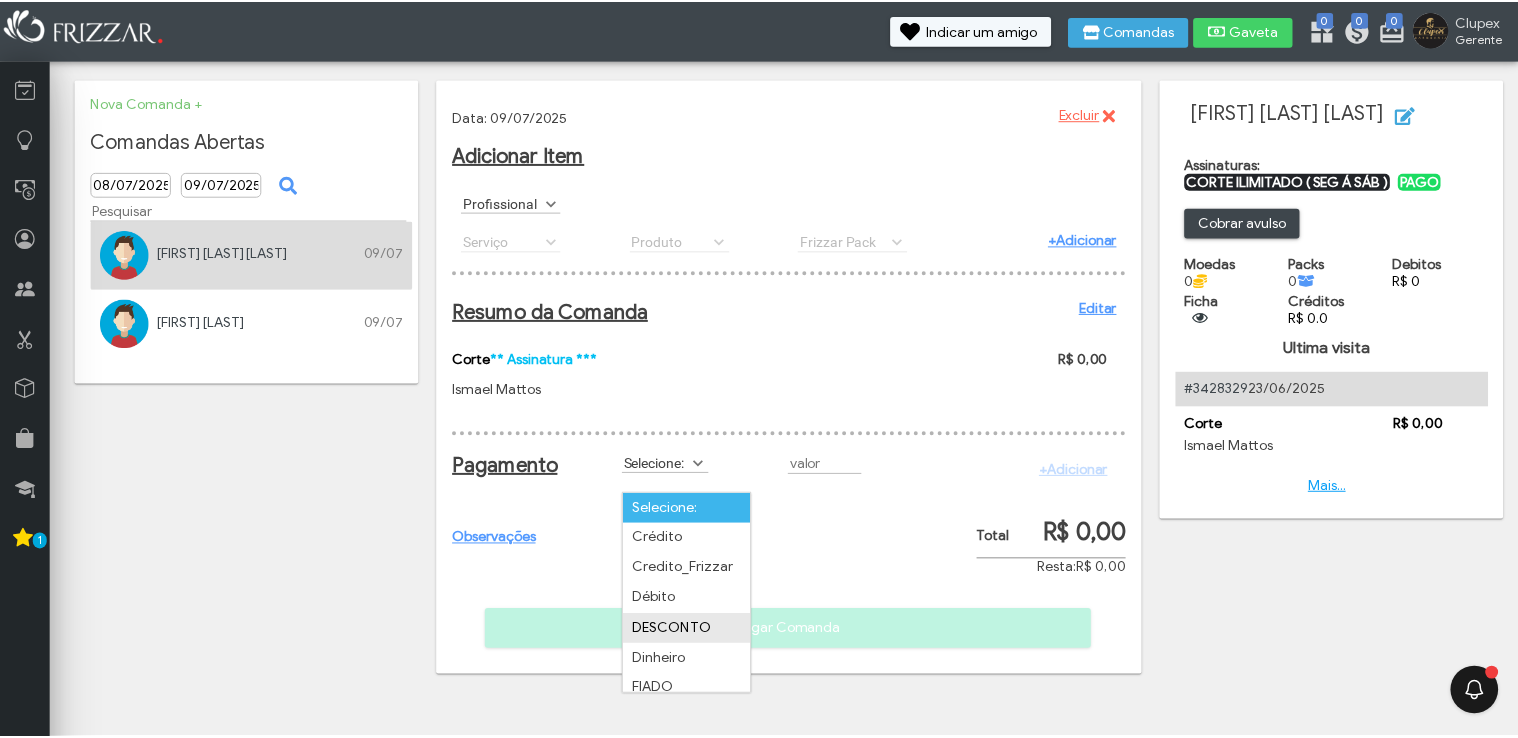 scroll, scrollTop: 0, scrollLeft: 0, axis: both 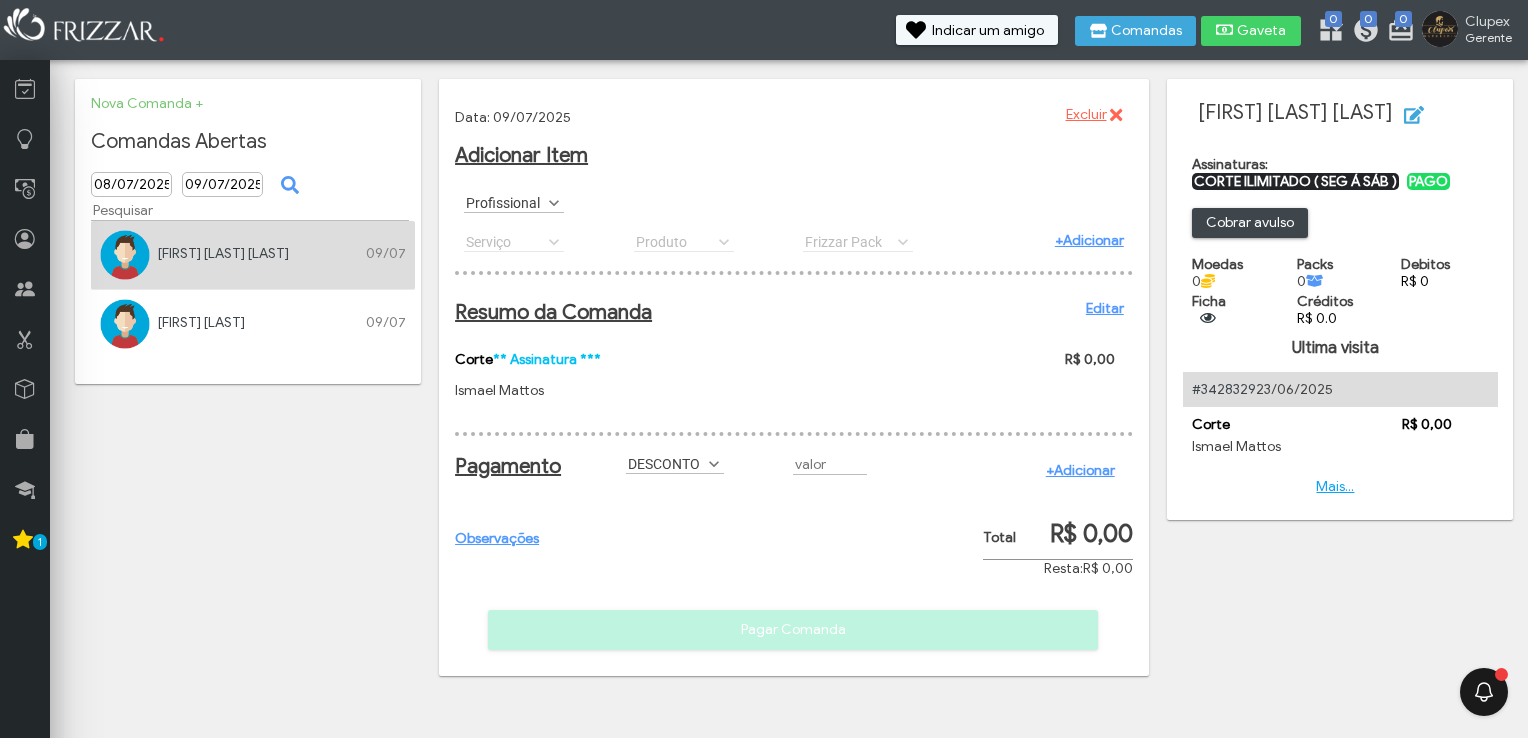 click on "+Adicionar" at bounding box center [1080, 470] 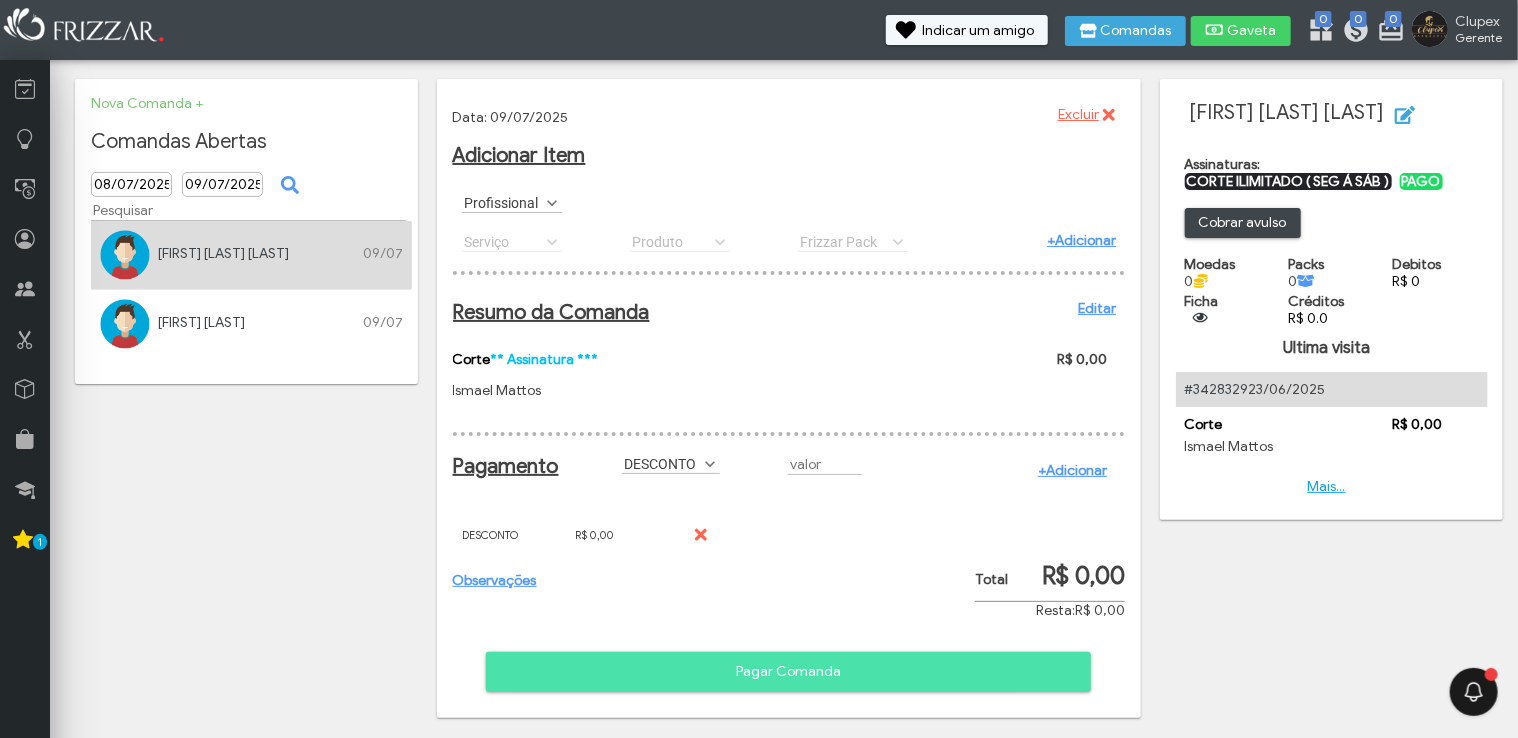 click on "Pagar Comanda" at bounding box center [789, 672] 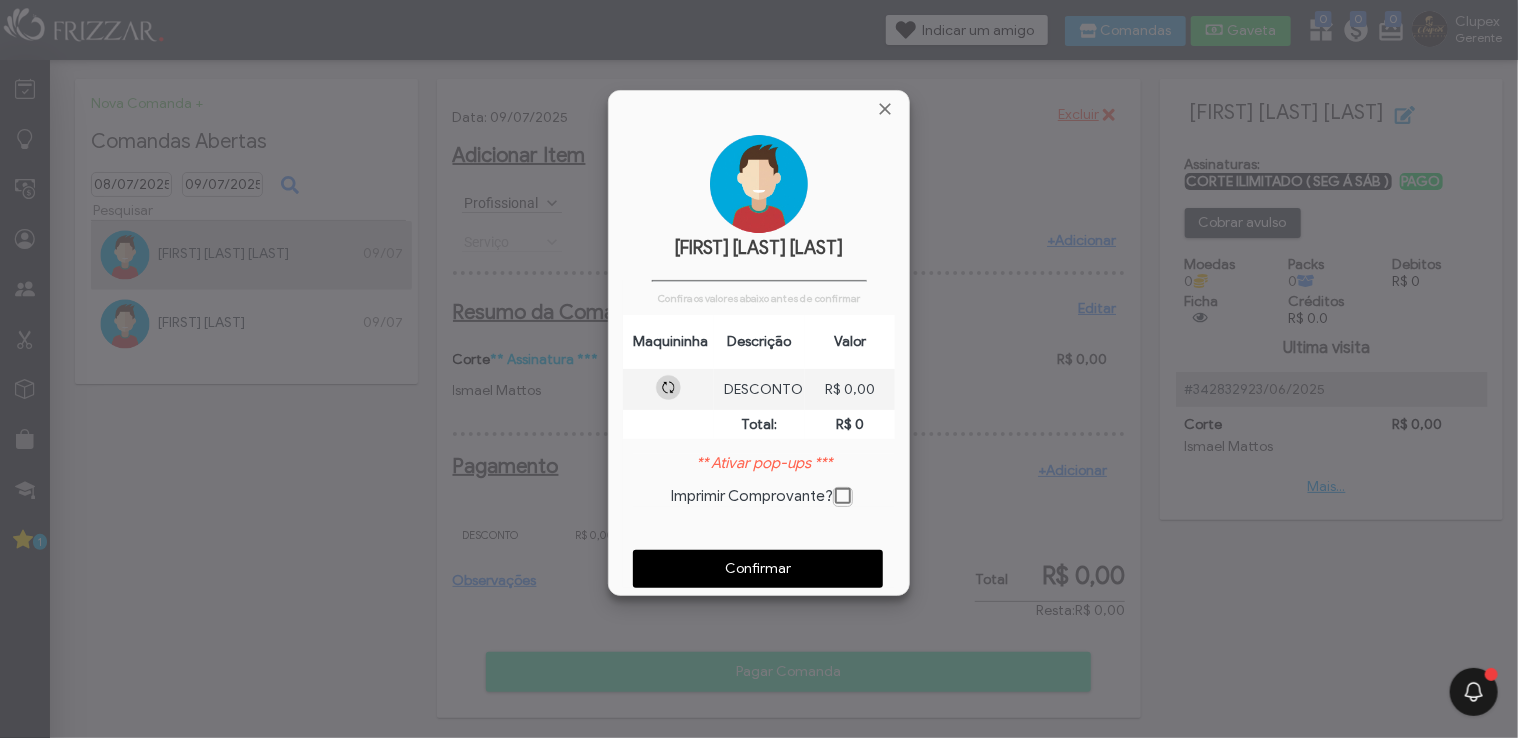 scroll, scrollTop: 9, scrollLeft: 10, axis: both 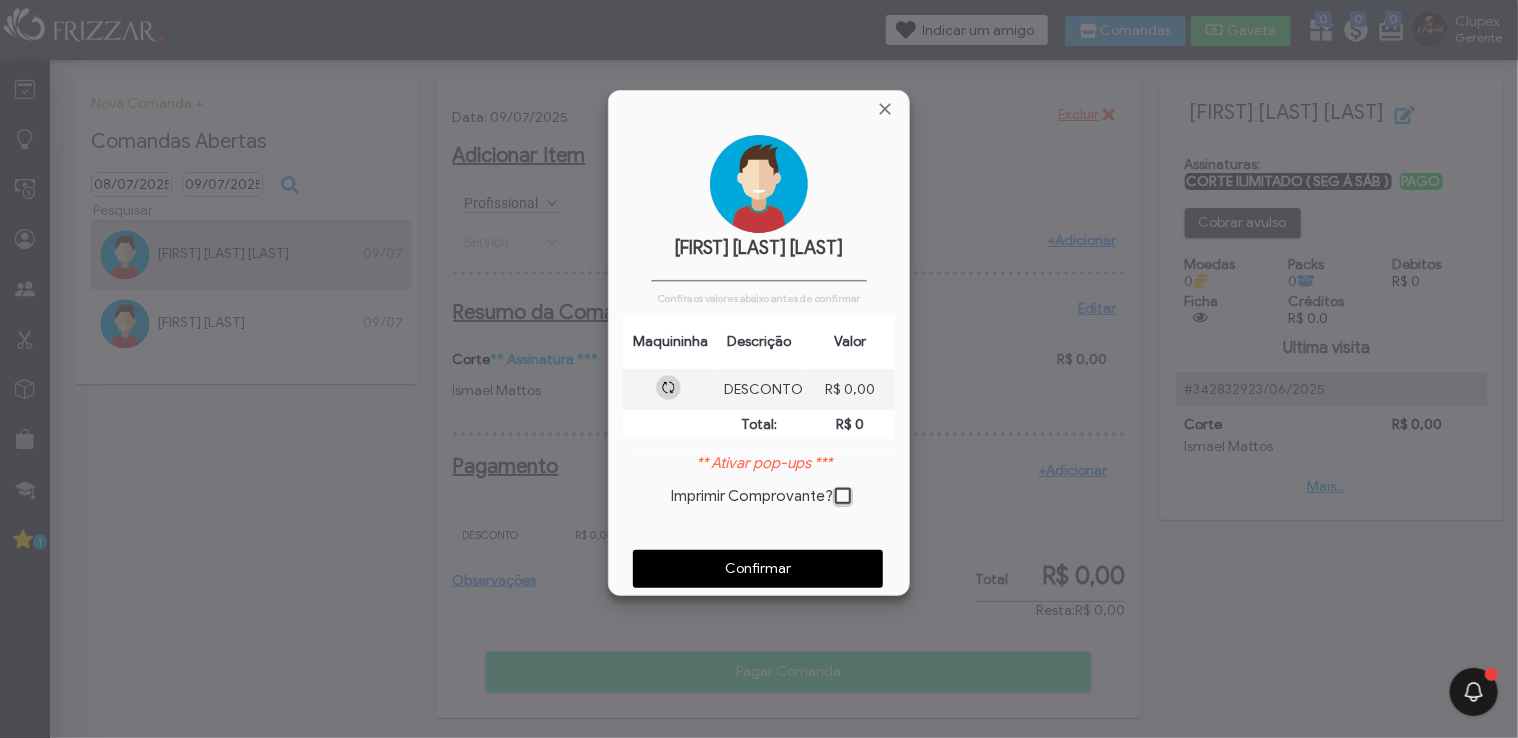 click on "Confirmar" at bounding box center [758, 569] 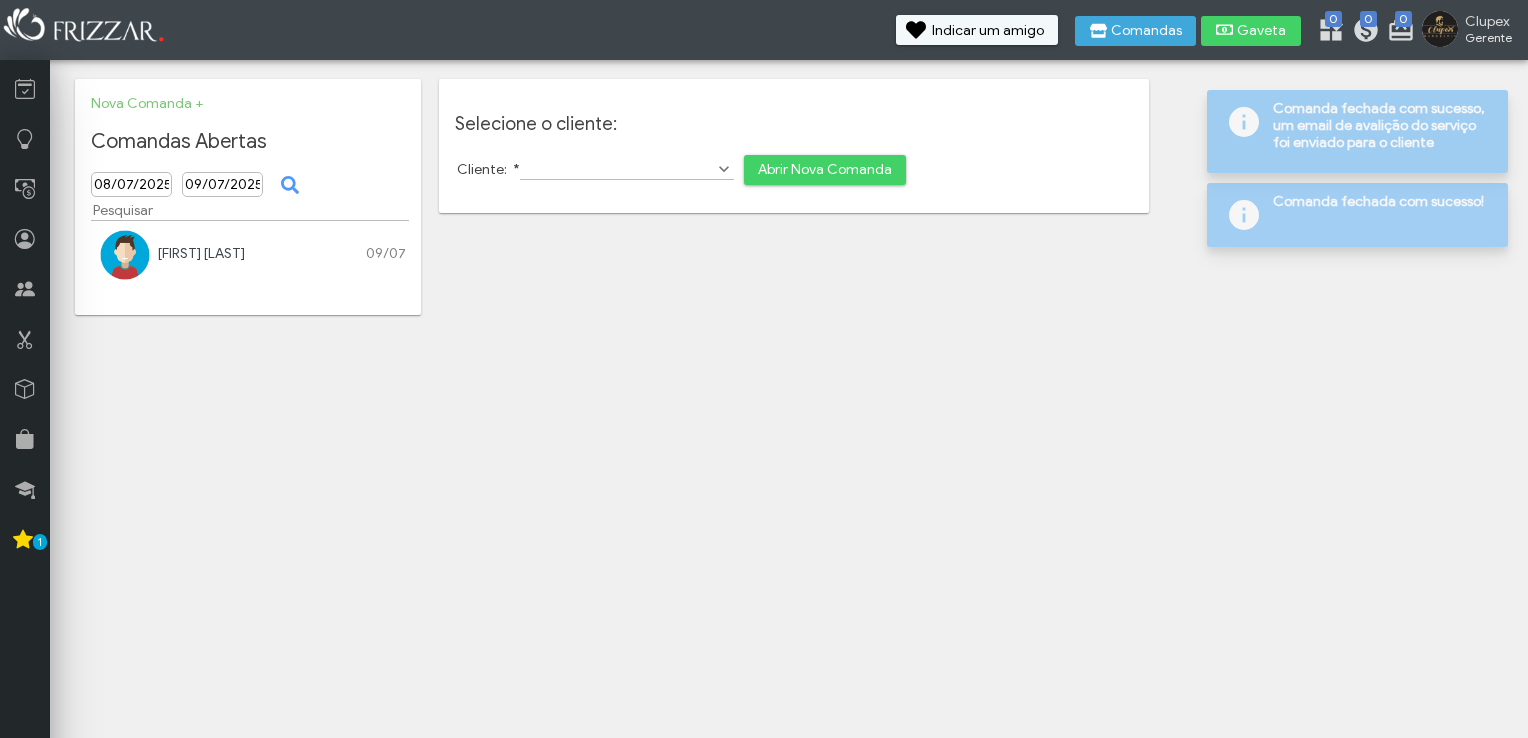 scroll, scrollTop: 0, scrollLeft: 0, axis: both 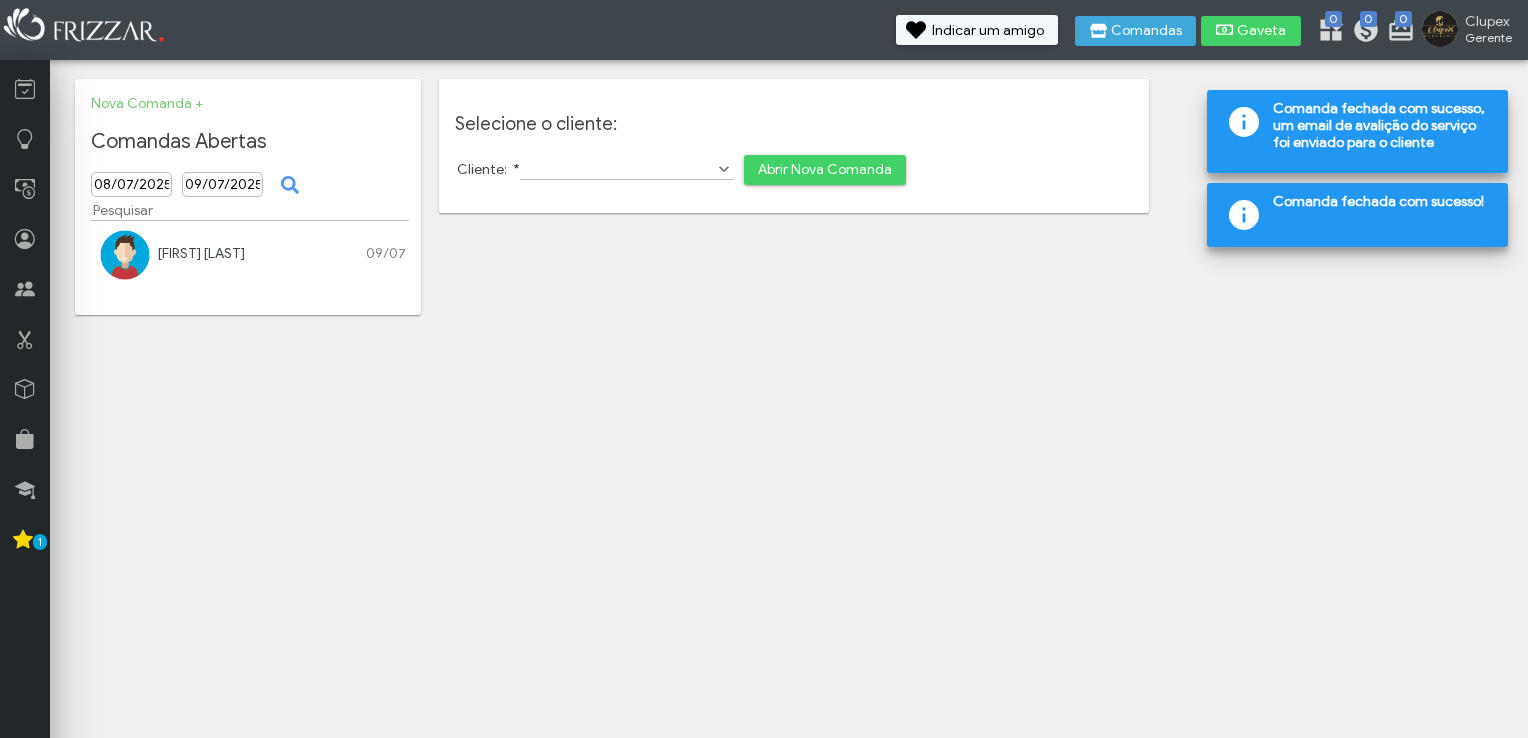 click on "[FIRST] [LAST]" at bounding box center [201, 253] 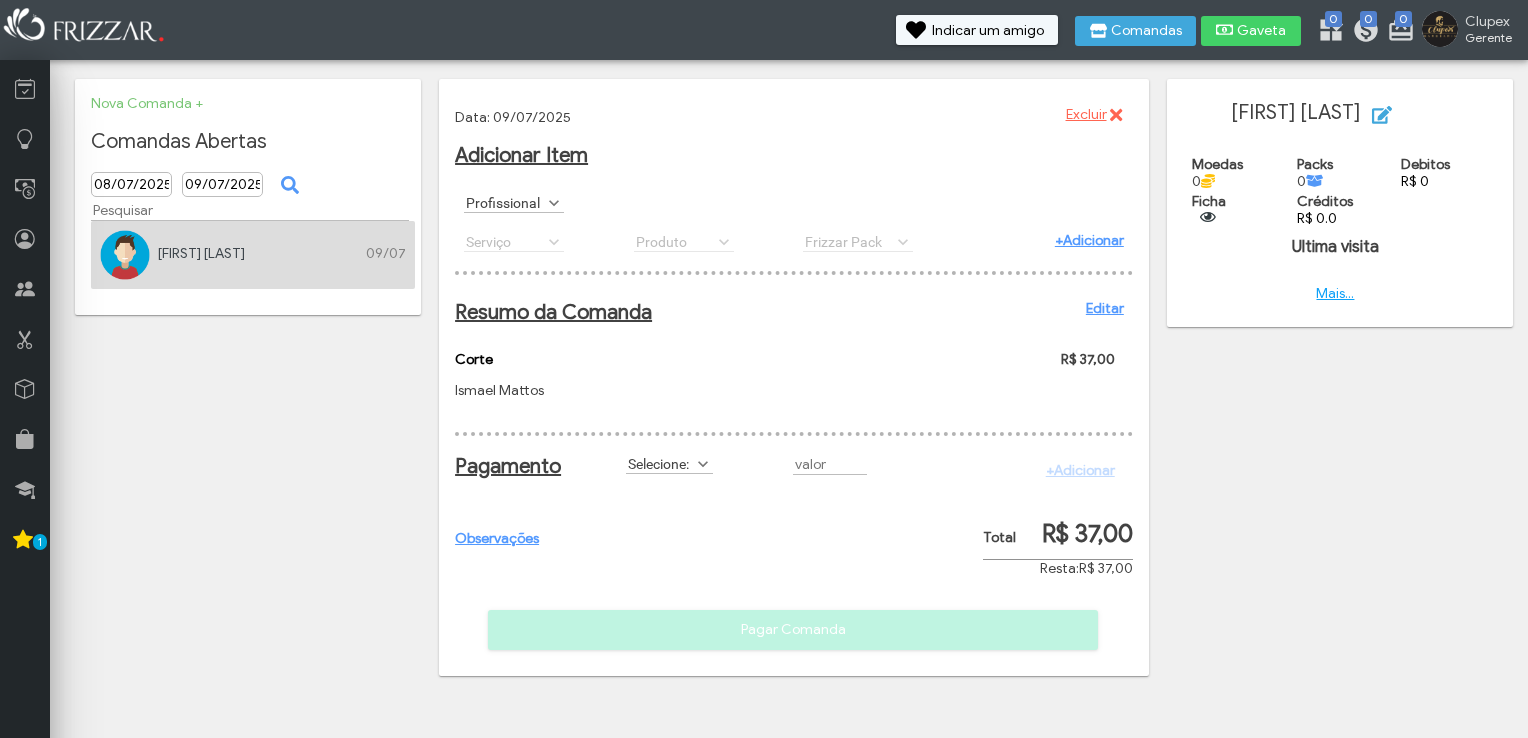 scroll, scrollTop: 0, scrollLeft: 0, axis: both 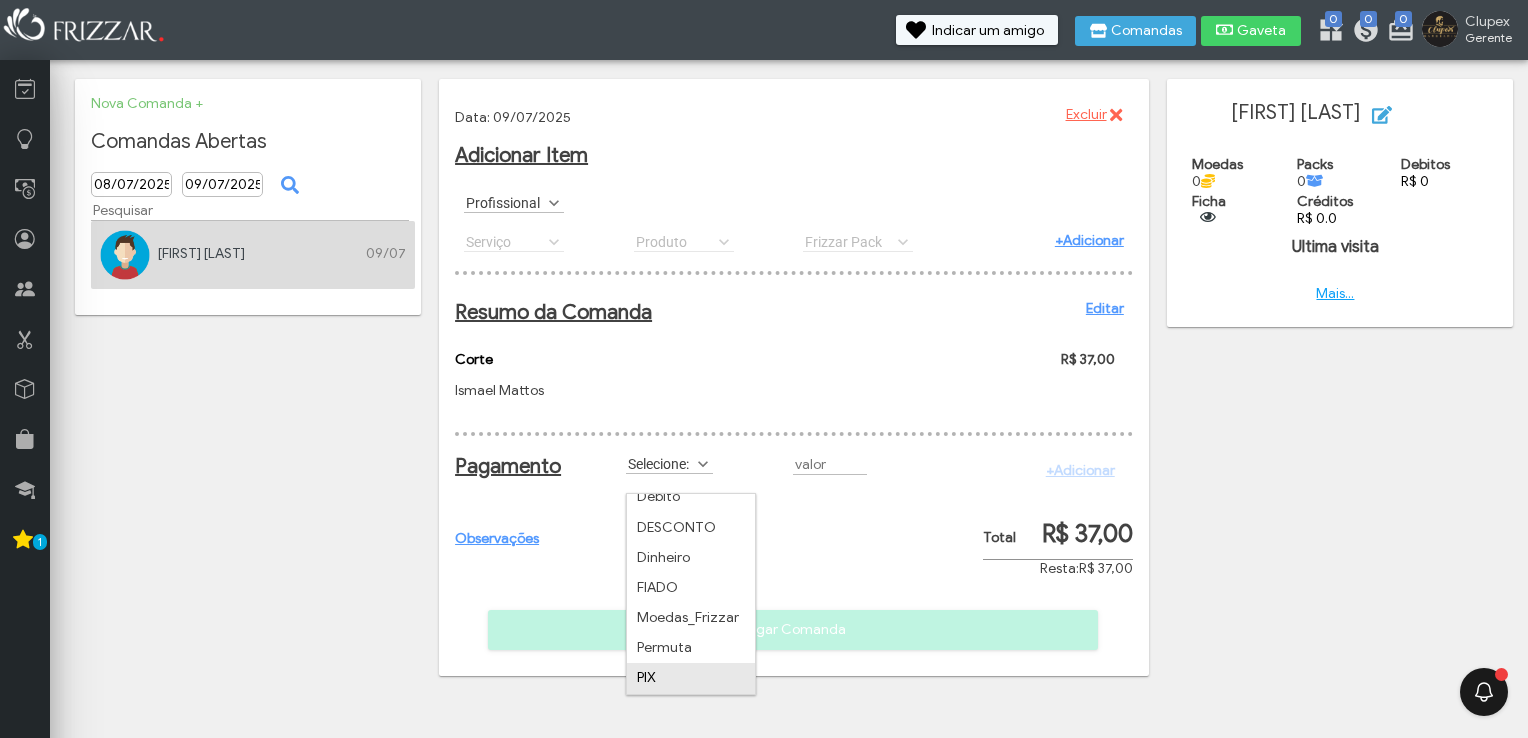 click on "PIX" at bounding box center (691, 678) 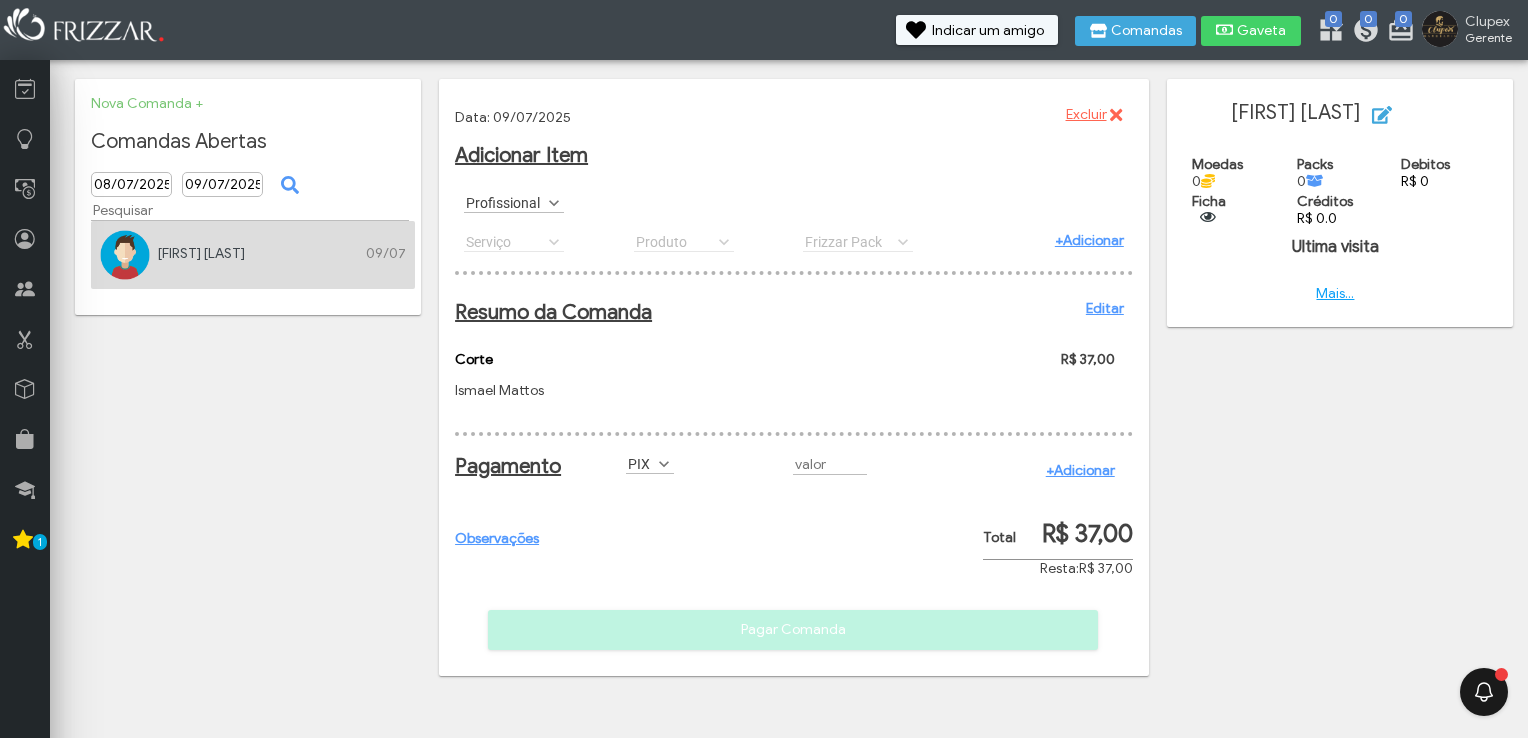 click on "+Adicionar" at bounding box center (1080, 470) 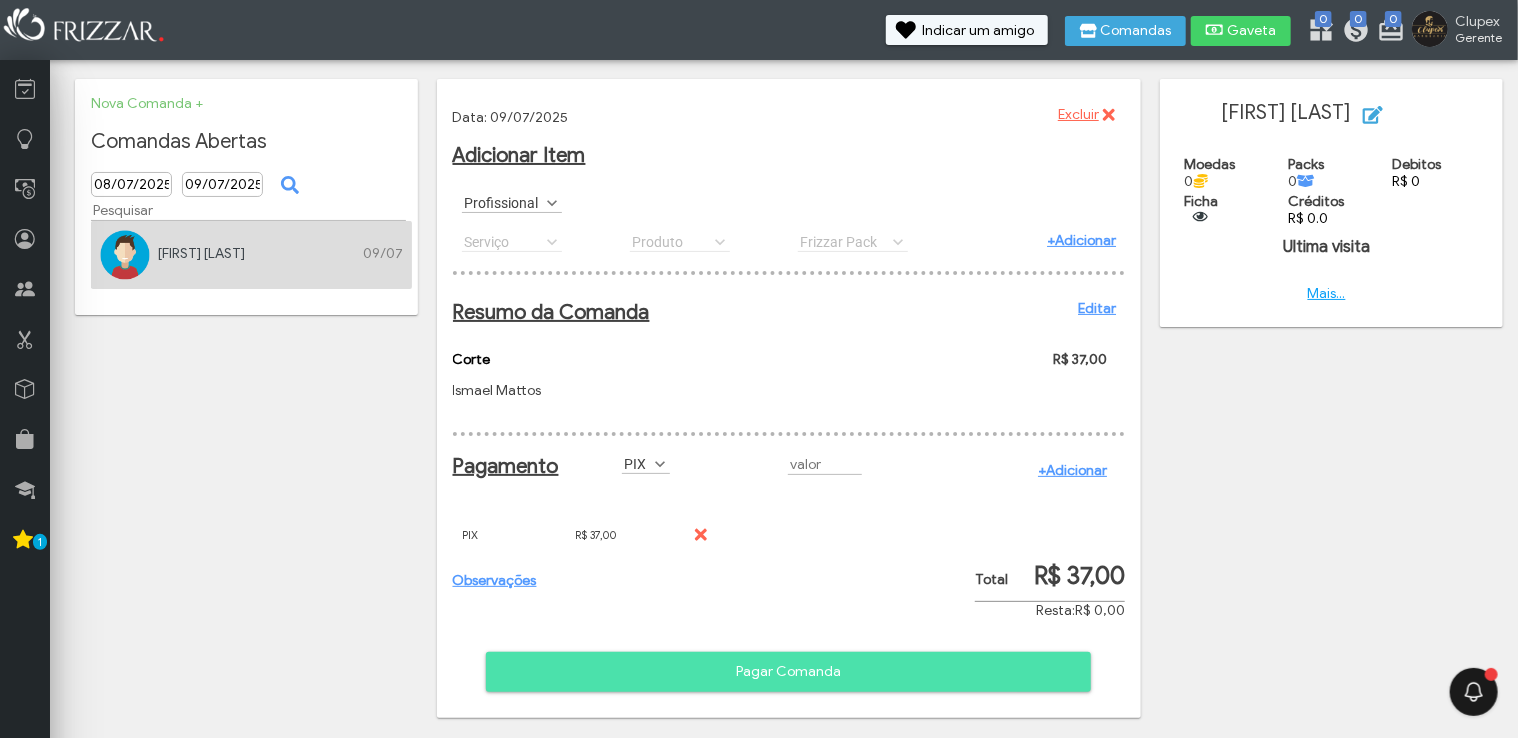 click on "Pagar Comanda" at bounding box center (789, 672) 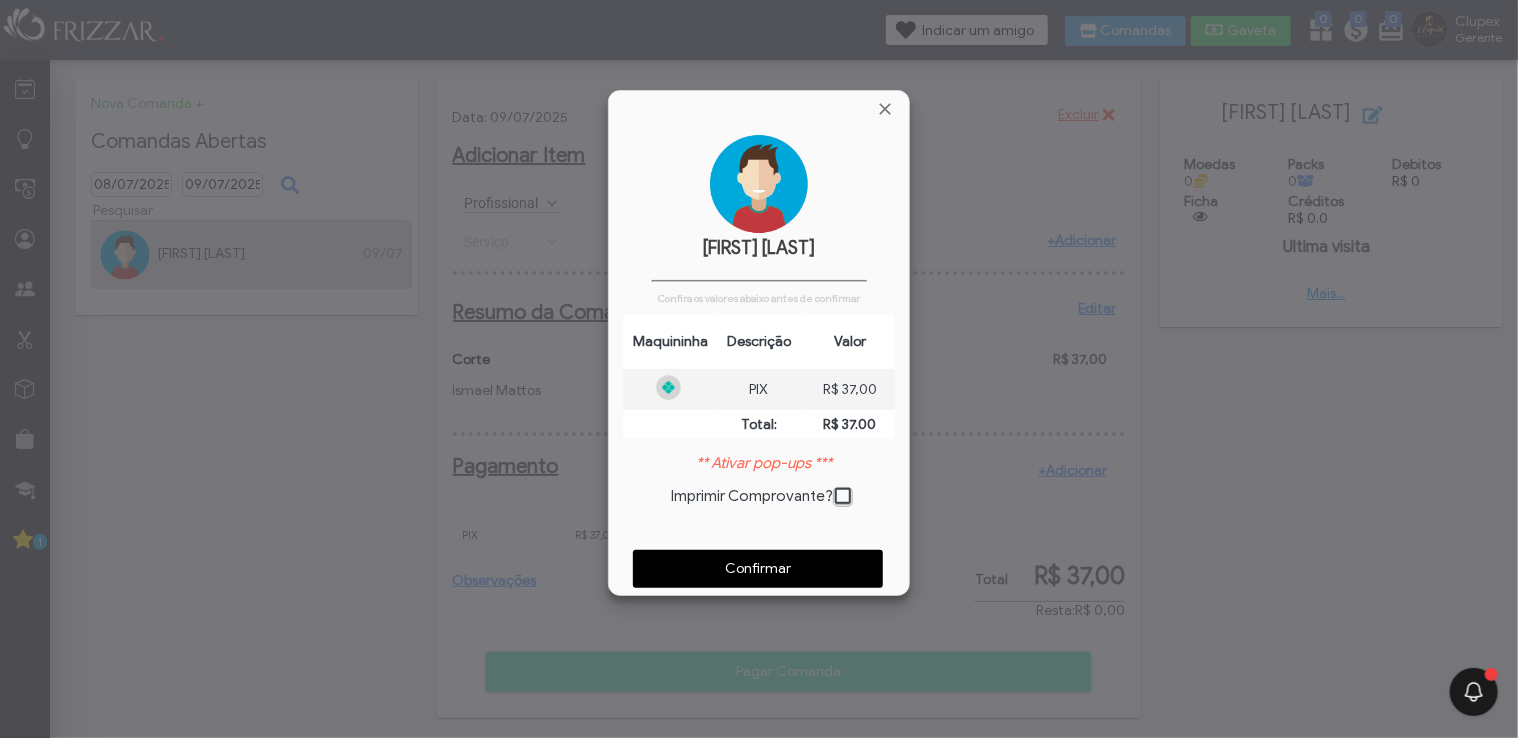 scroll, scrollTop: 9, scrollLeft: 10, axis: both 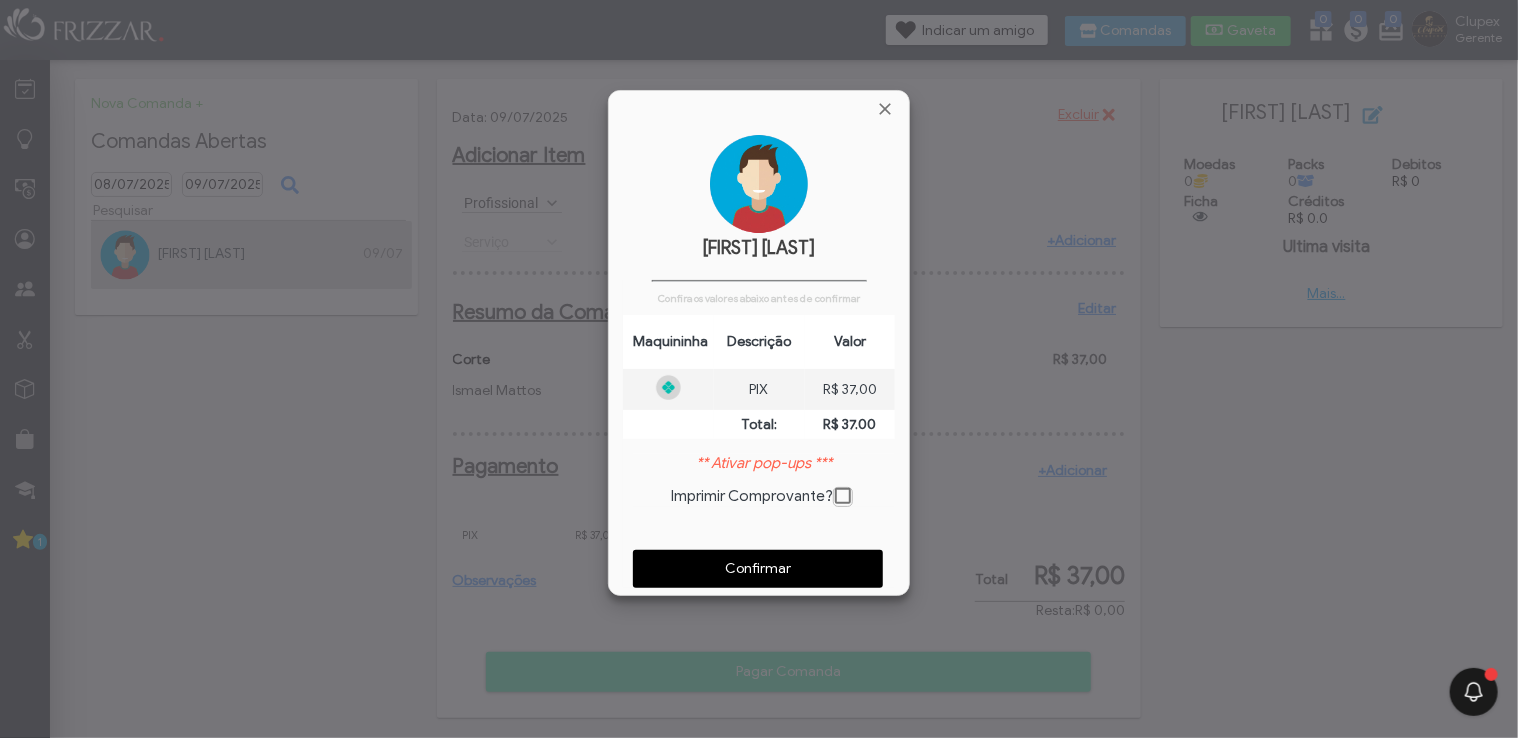 click on "Confirmar" at bounding box center [758, 569] 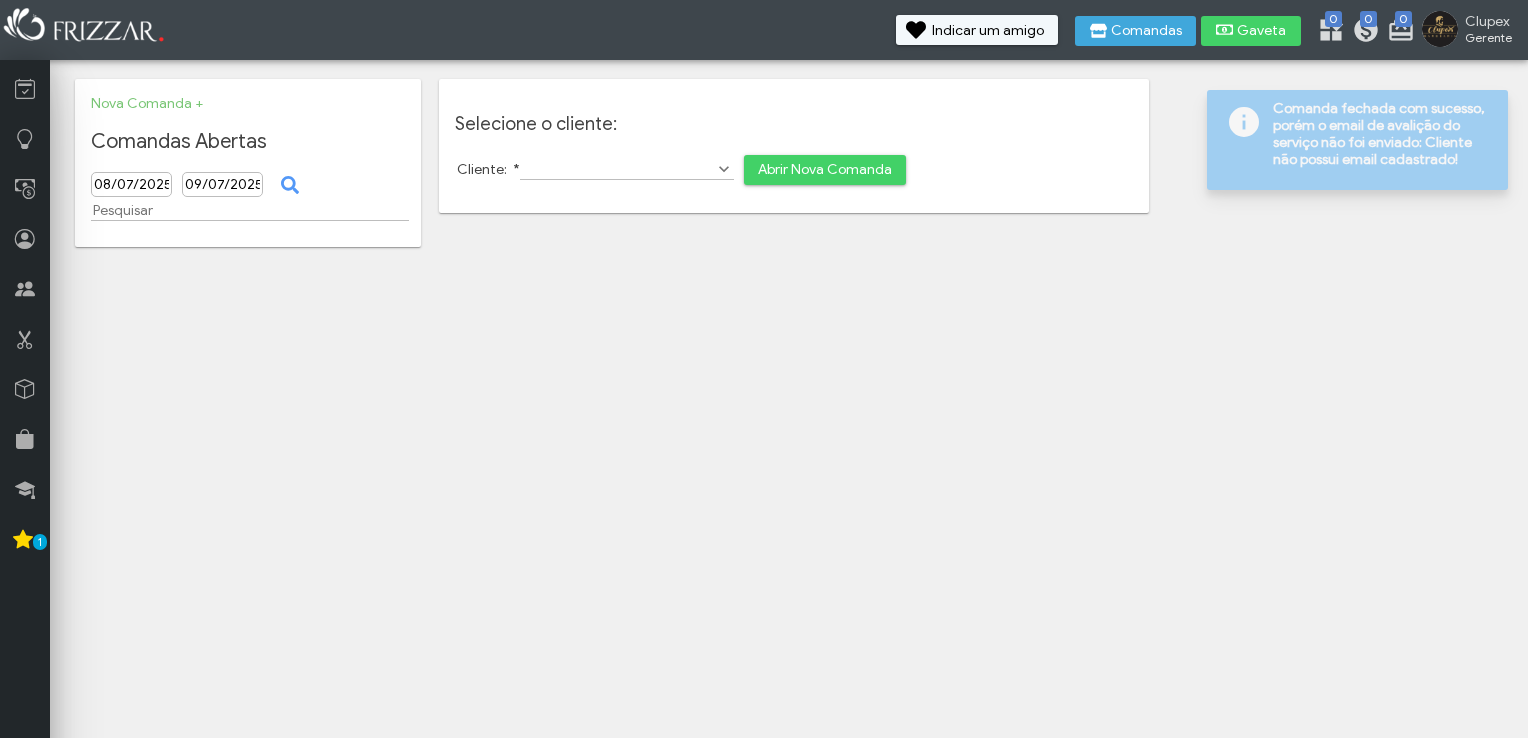 scroll, scrollTop: 0, scrollLeft: 0, axis: both 